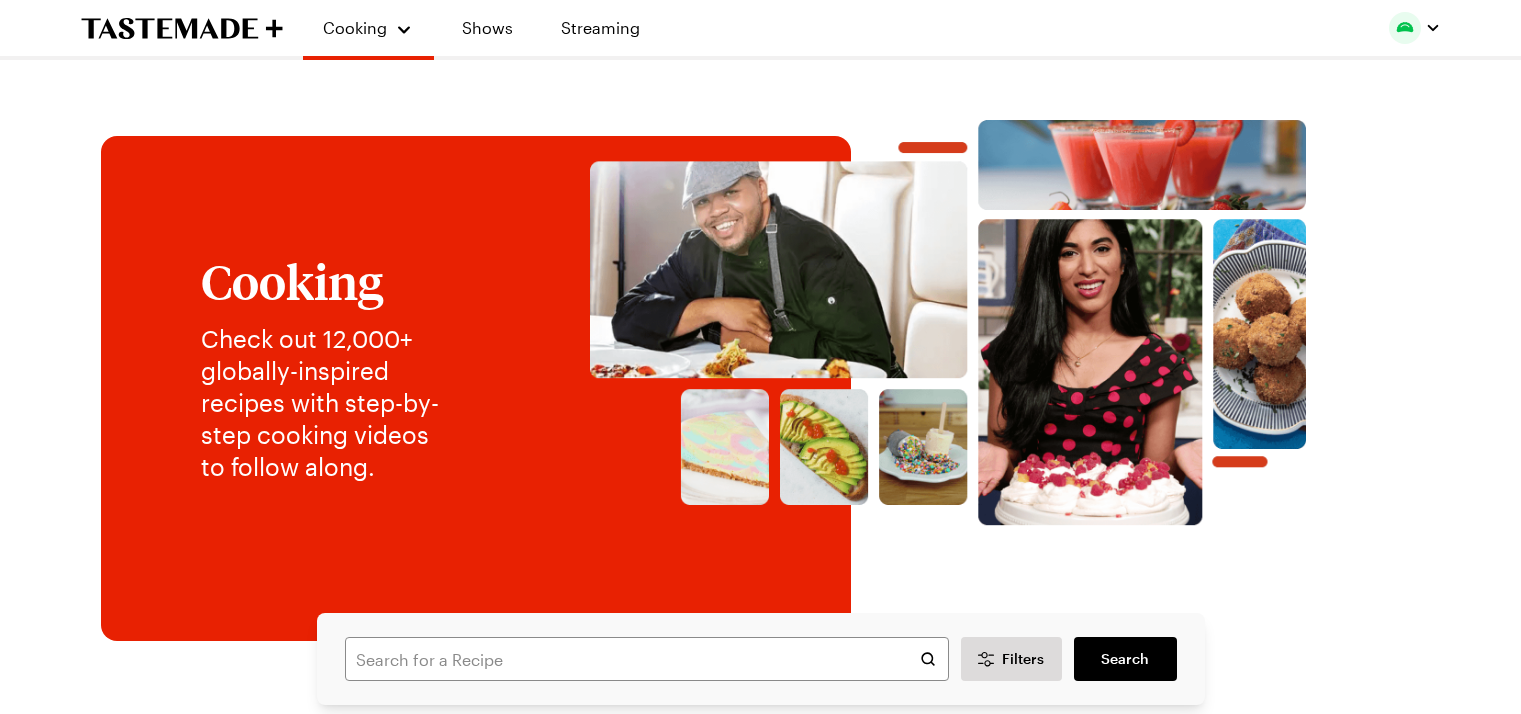 scroll, scrollTop: 0, scrollLeft: 0, axis: both 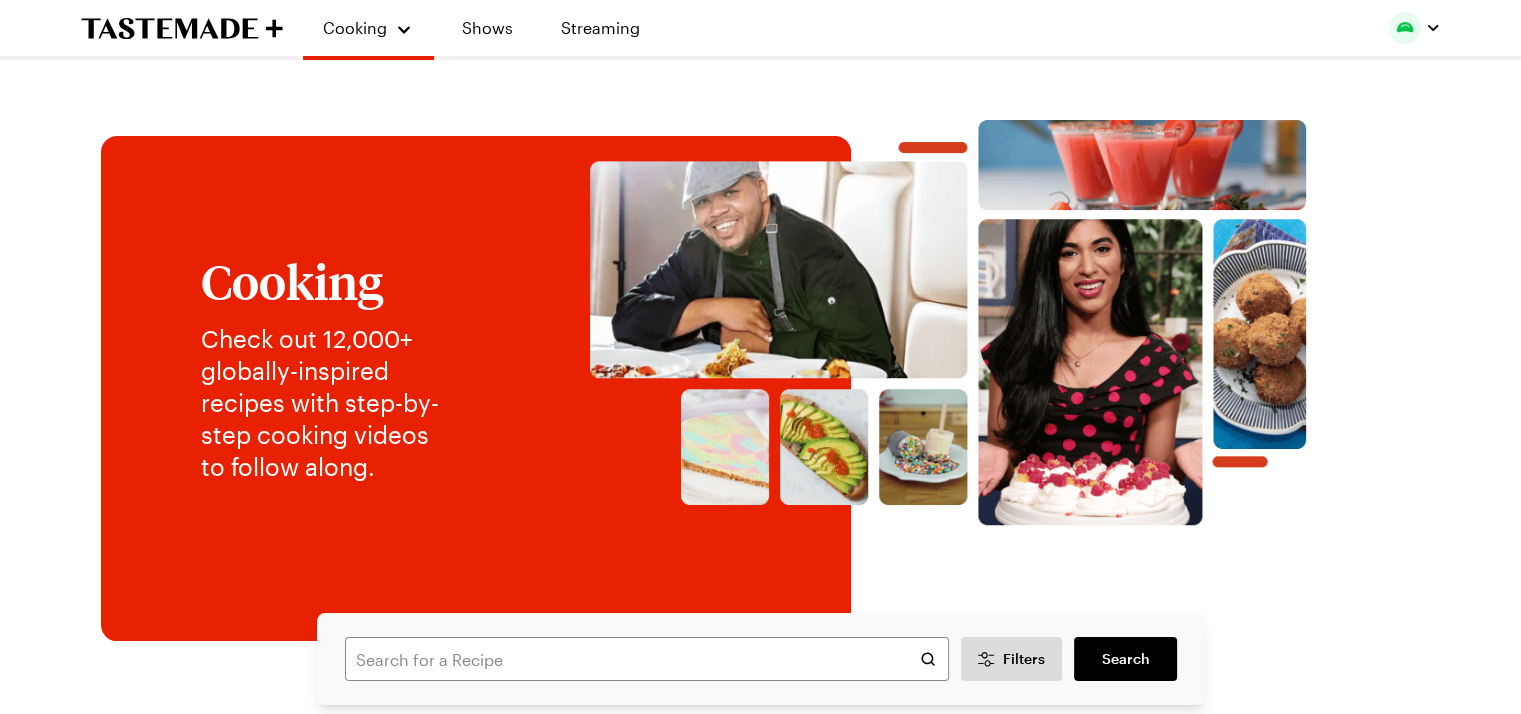 click on "Cooking Shows Streaming" at bounding box center [761, 28] 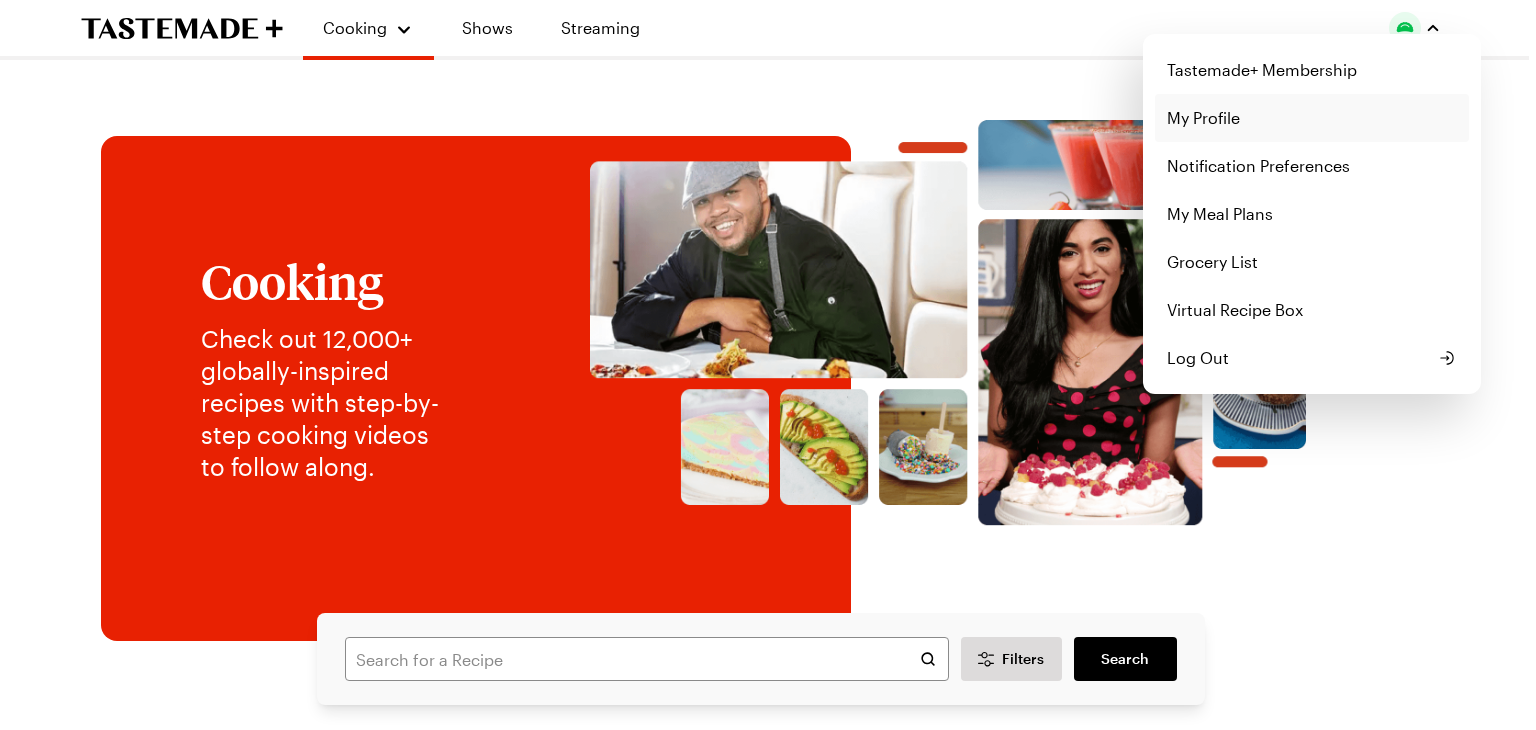 click on "My Profile" at bounding box center [1312, 118] 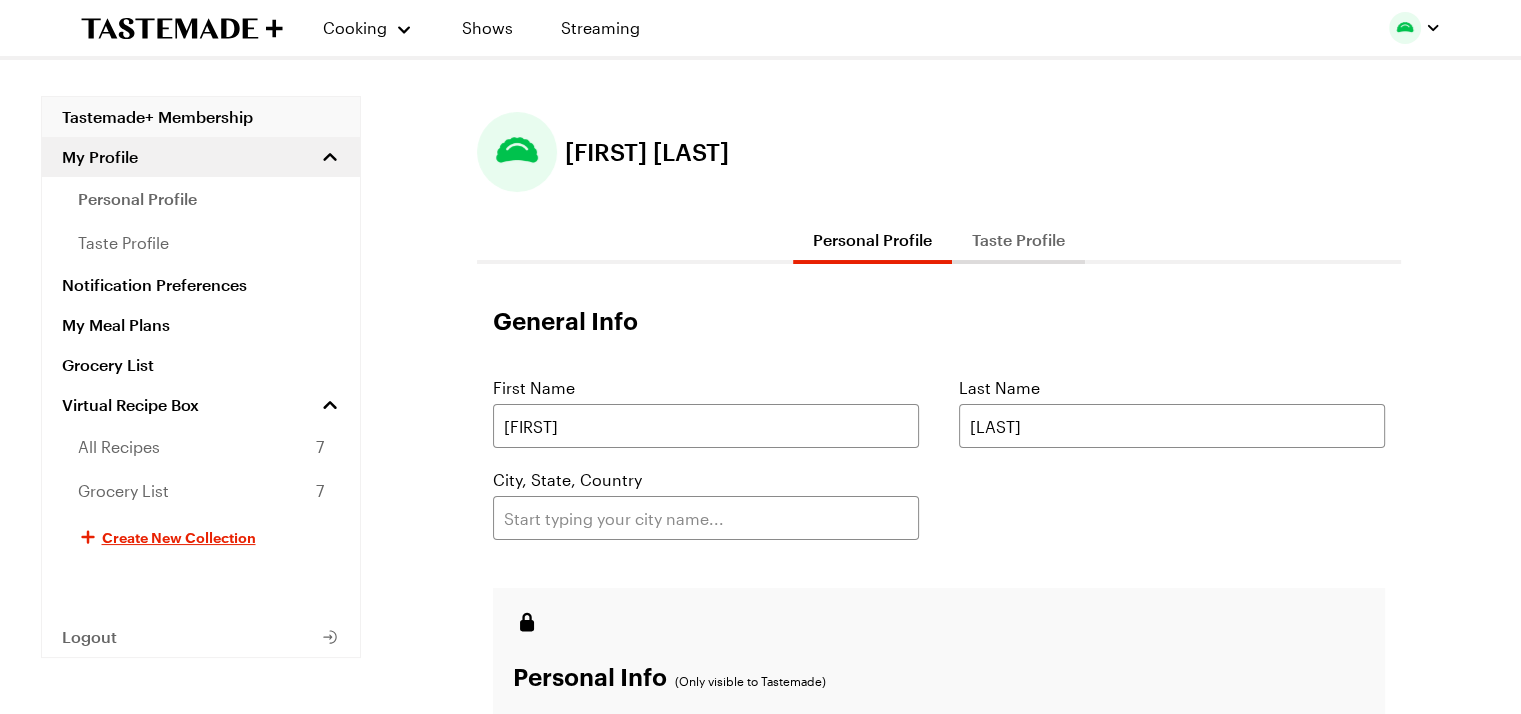 scroll, scrollTop: 0, scrollLeft: 0, axis: both 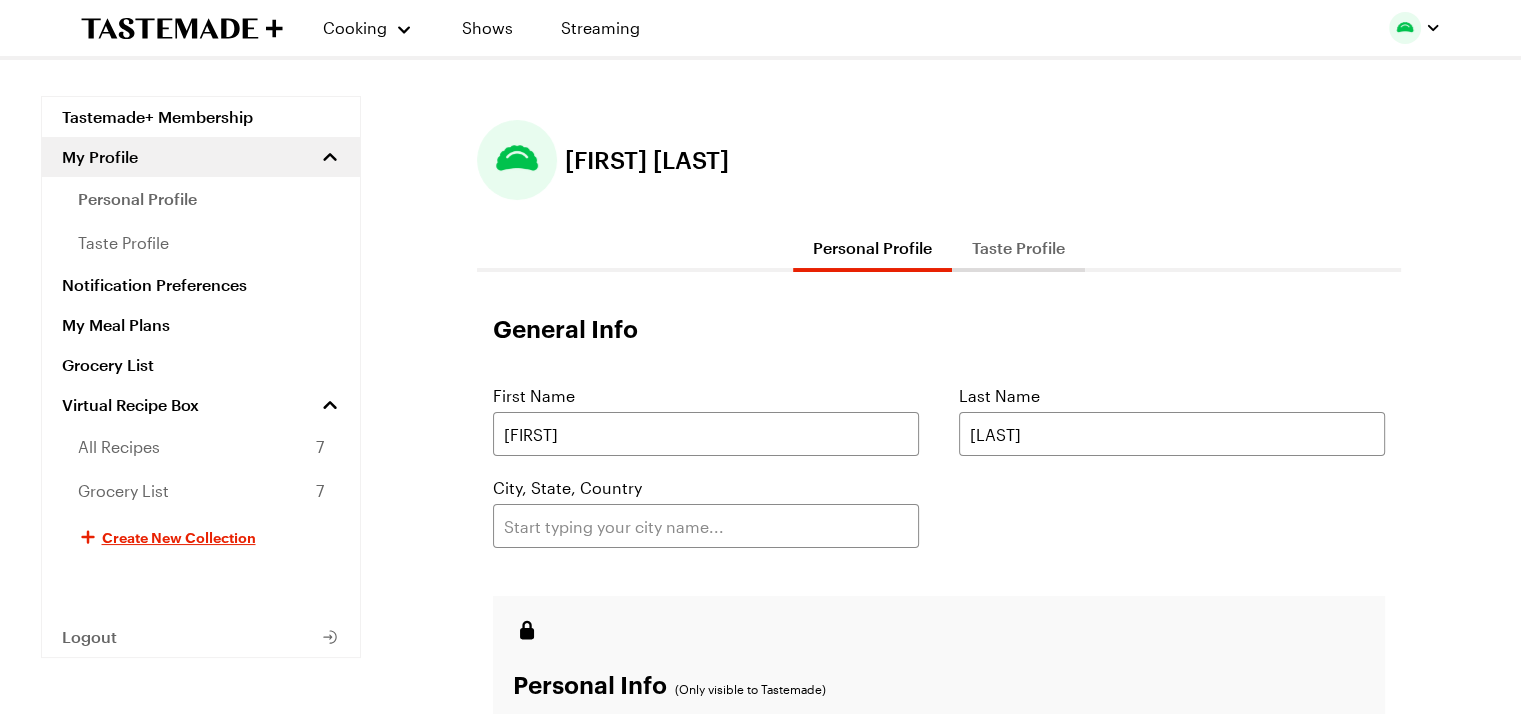 click on "[FIRST] [LAST]" at bounding box center (939, 160) 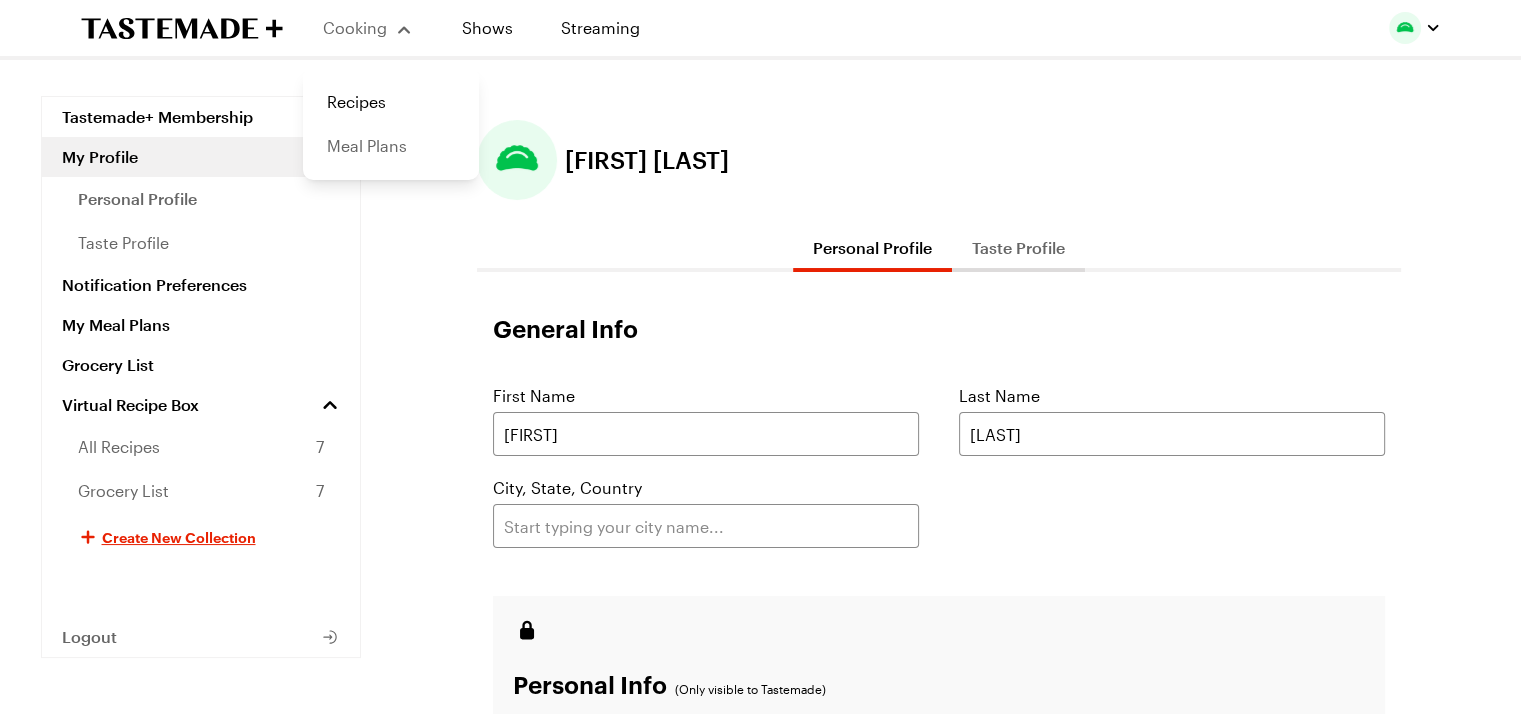 click on "Meal Plans" at bounding box center (391, 146) 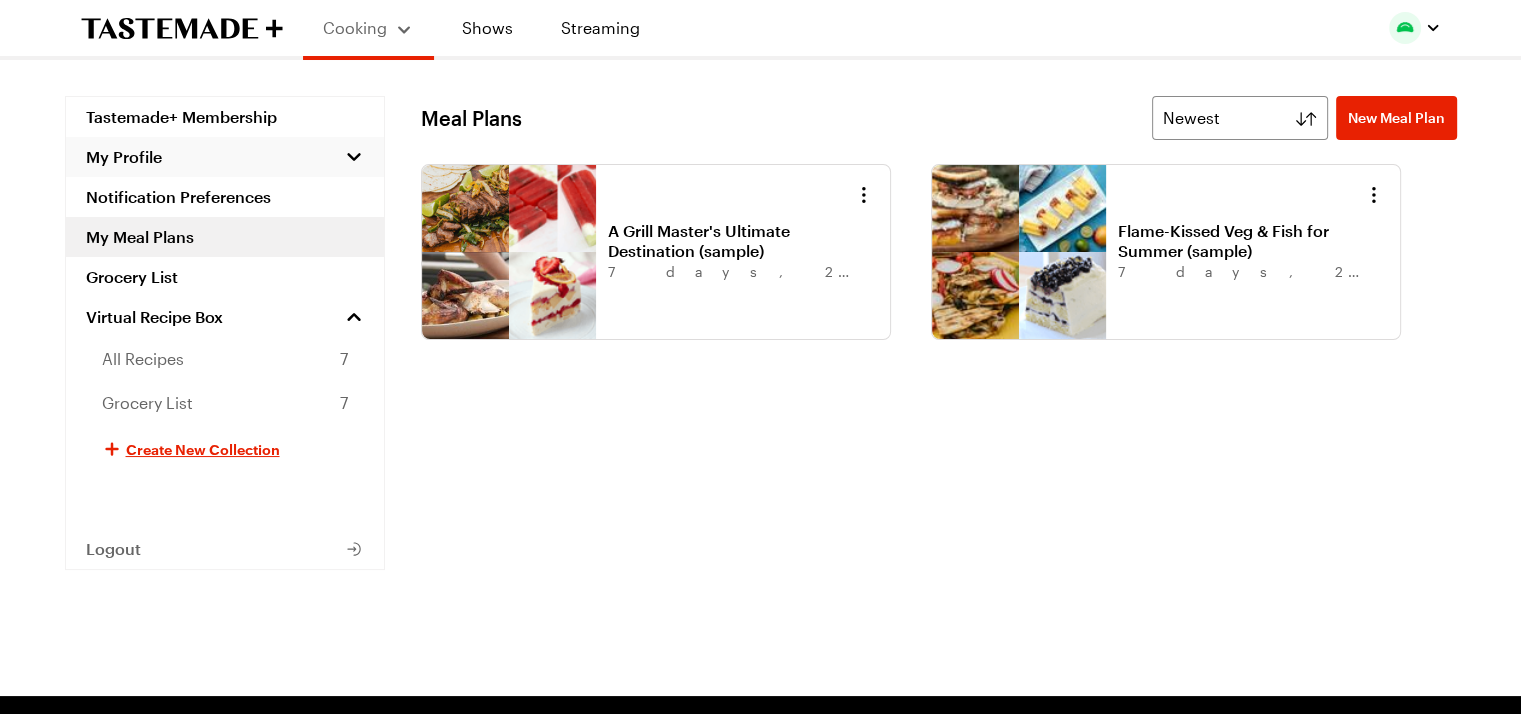 click on "My Profile" at bounding box center [124, 157] 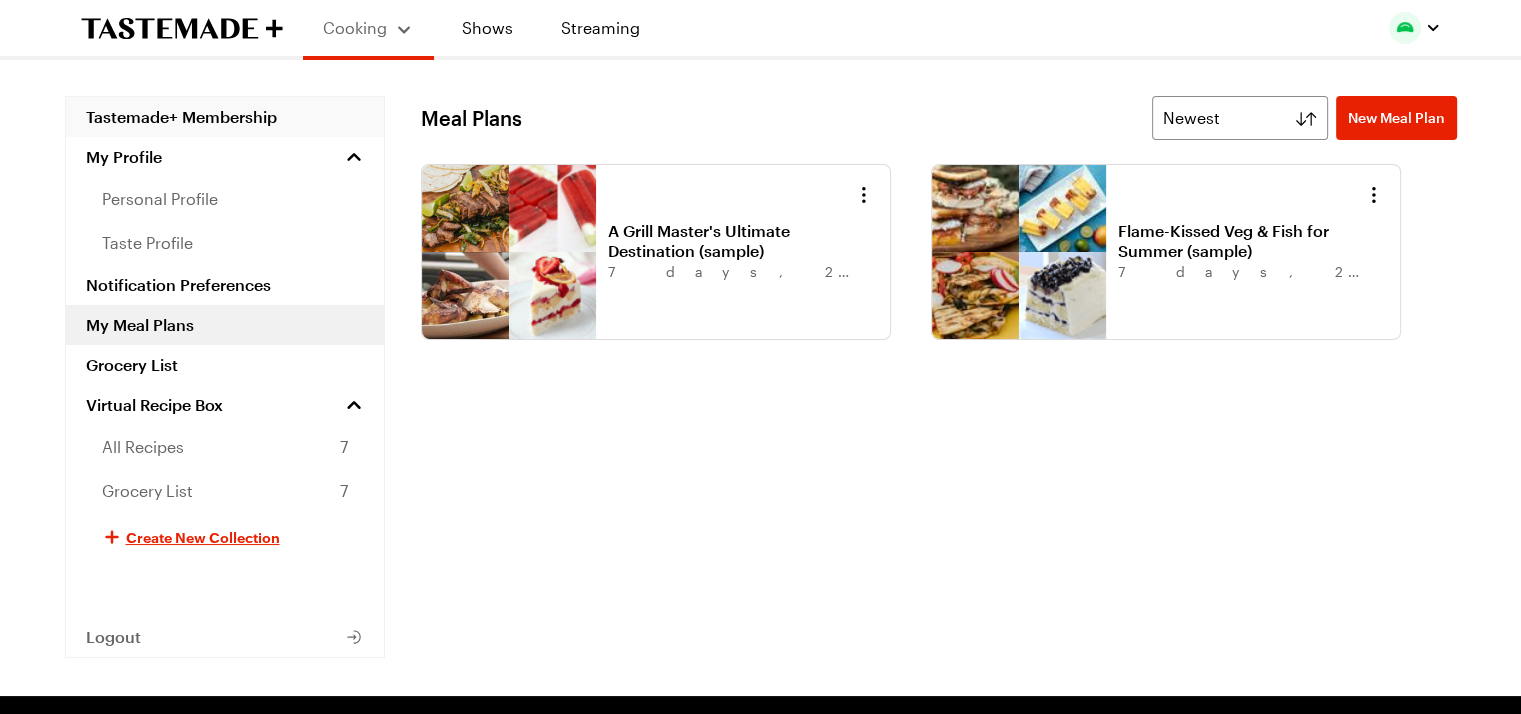 click on "Tastemade+ Membership" at bounding box center [225, 117] 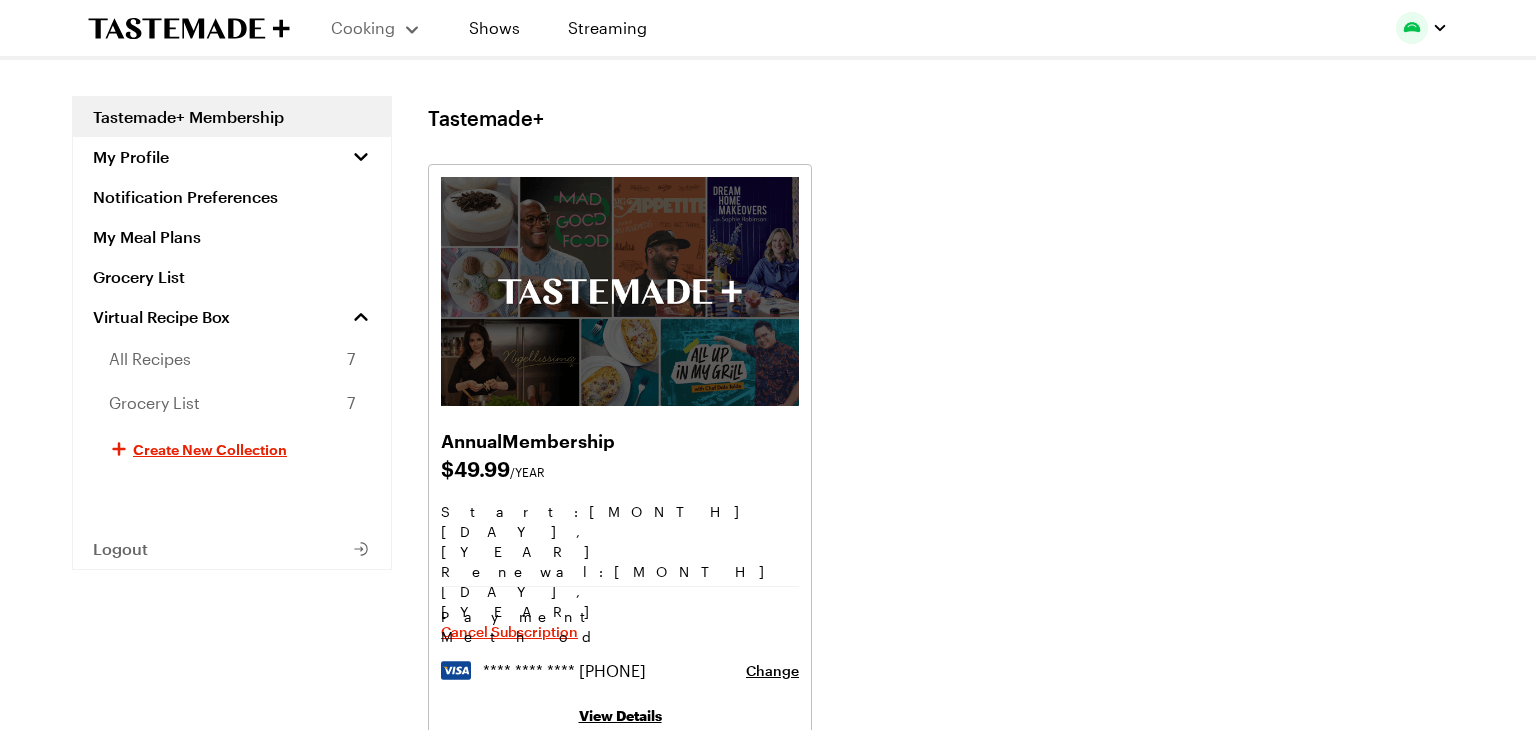 click at bounding box center [1412, 28] 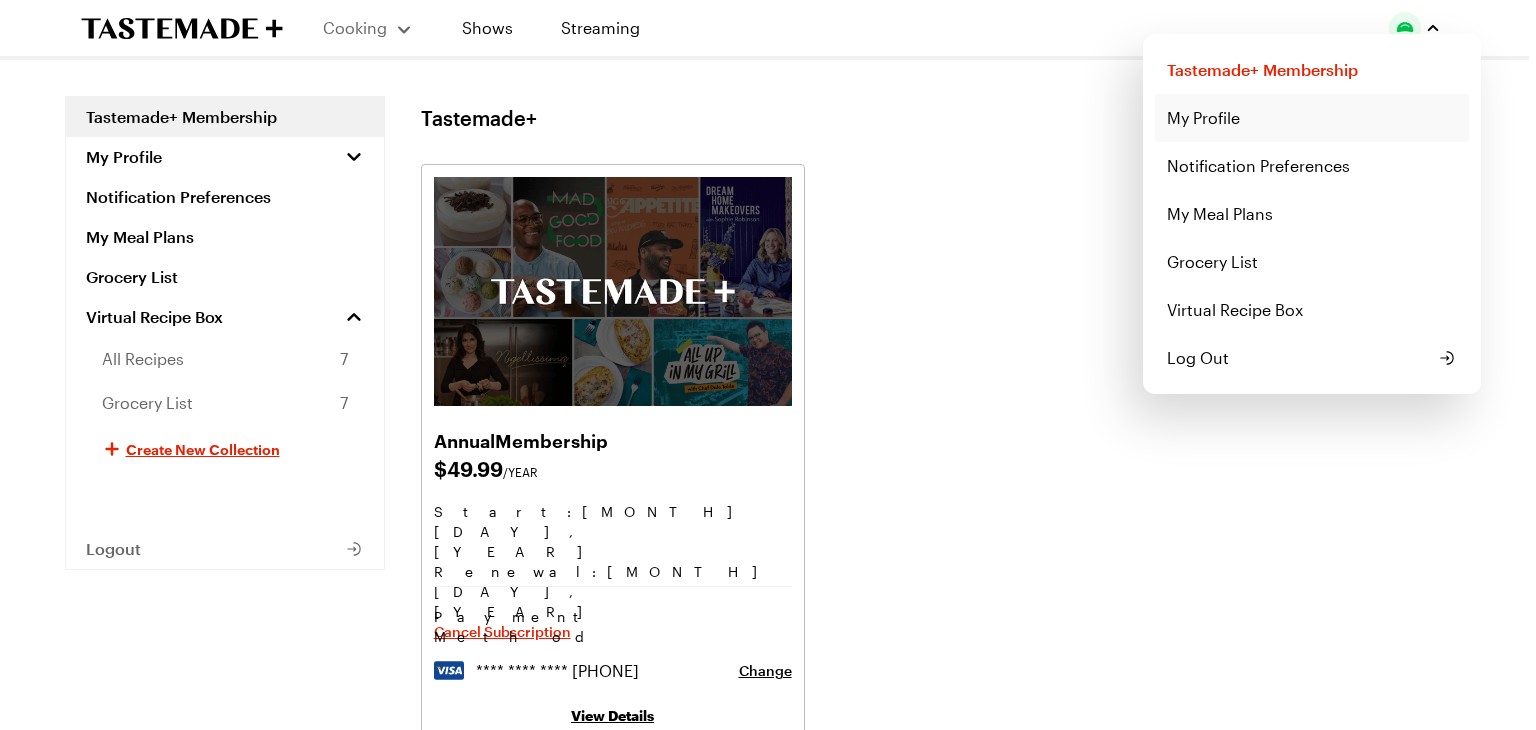 click on "My Profile" at bounding box center [1312, 118] 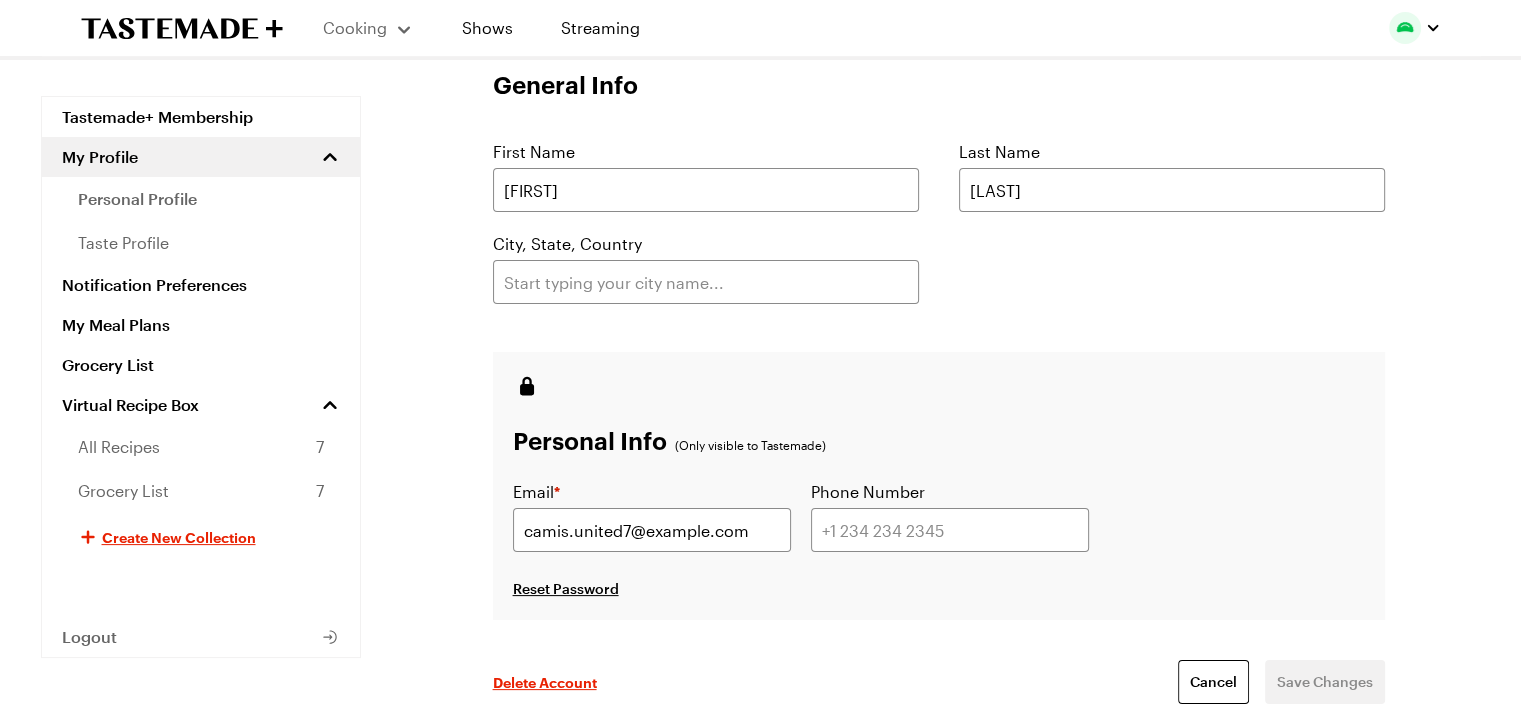 scroll, scrollTop: 231, scrollLeft: 0, axis: vertical 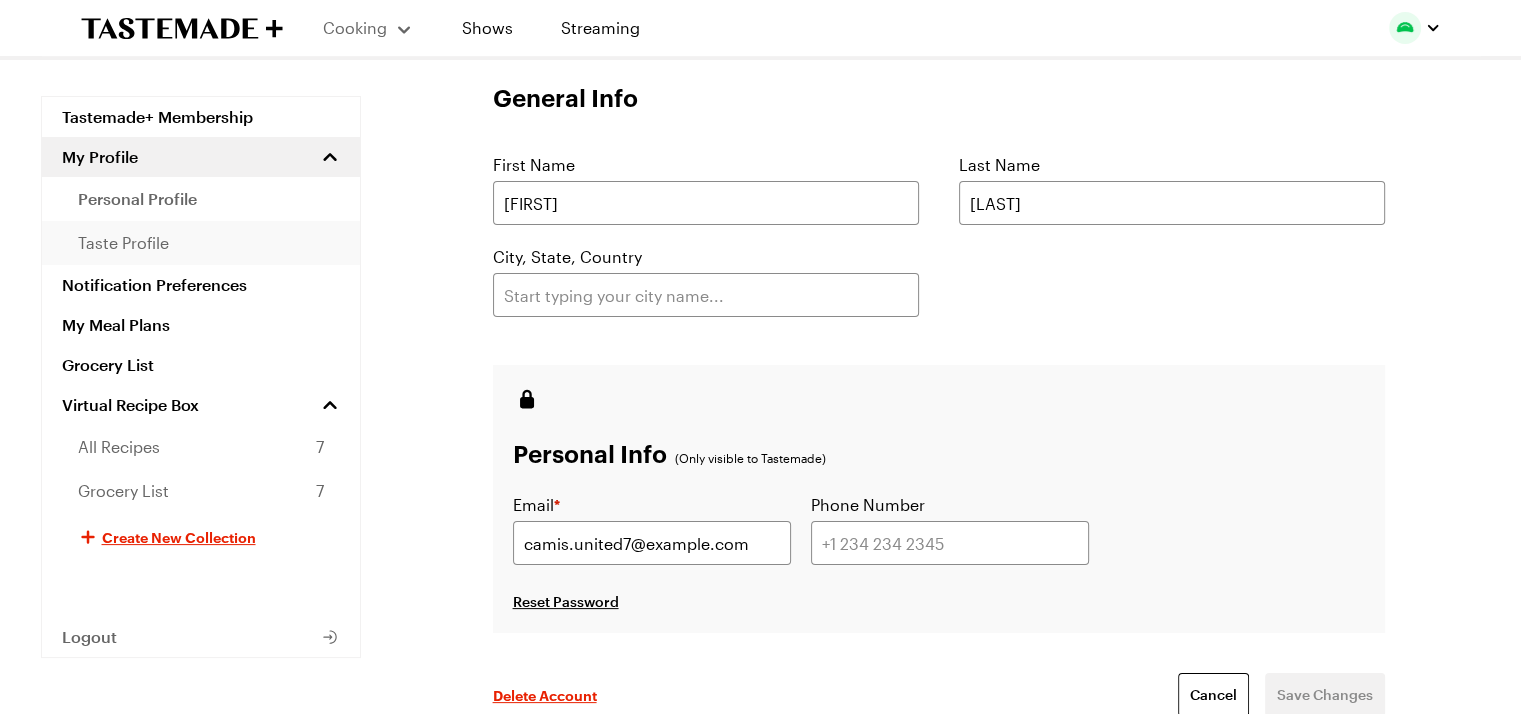 click on "taste profile" at bounding box center [123, 243] 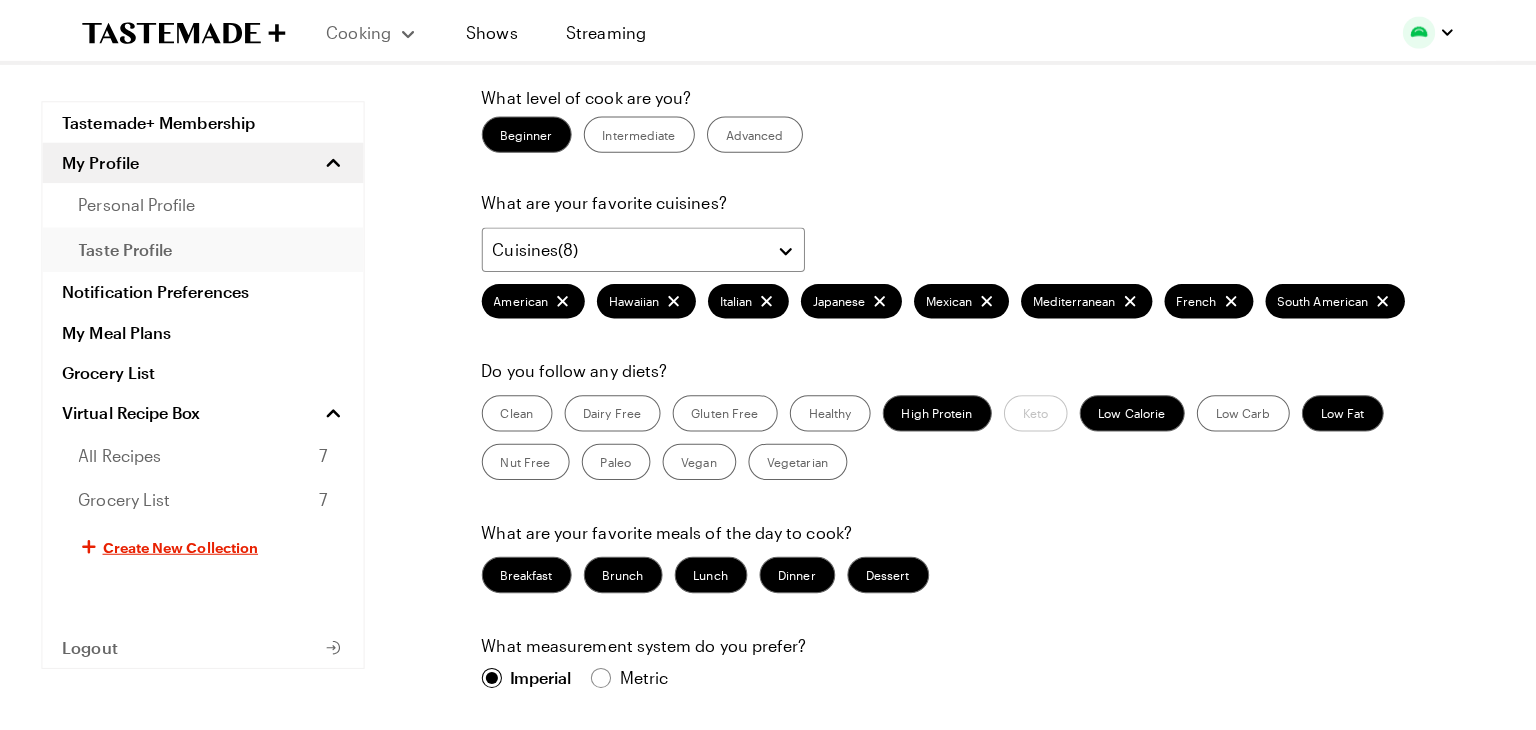 scroll, scrollTop: 0, scrollLeft: 0, axis: both 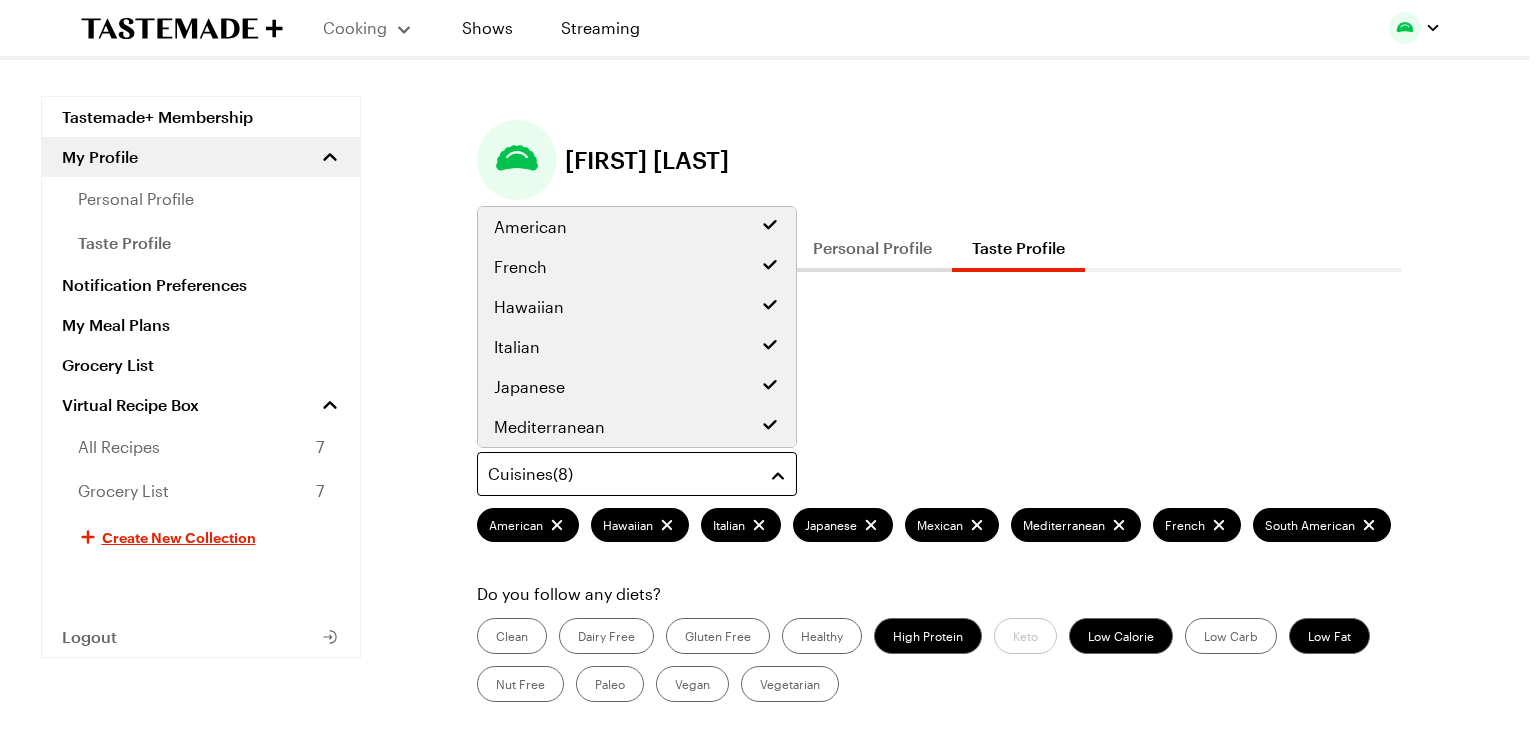 click on "Cuisines  ( 8 )" at bounding box center [622, 474] 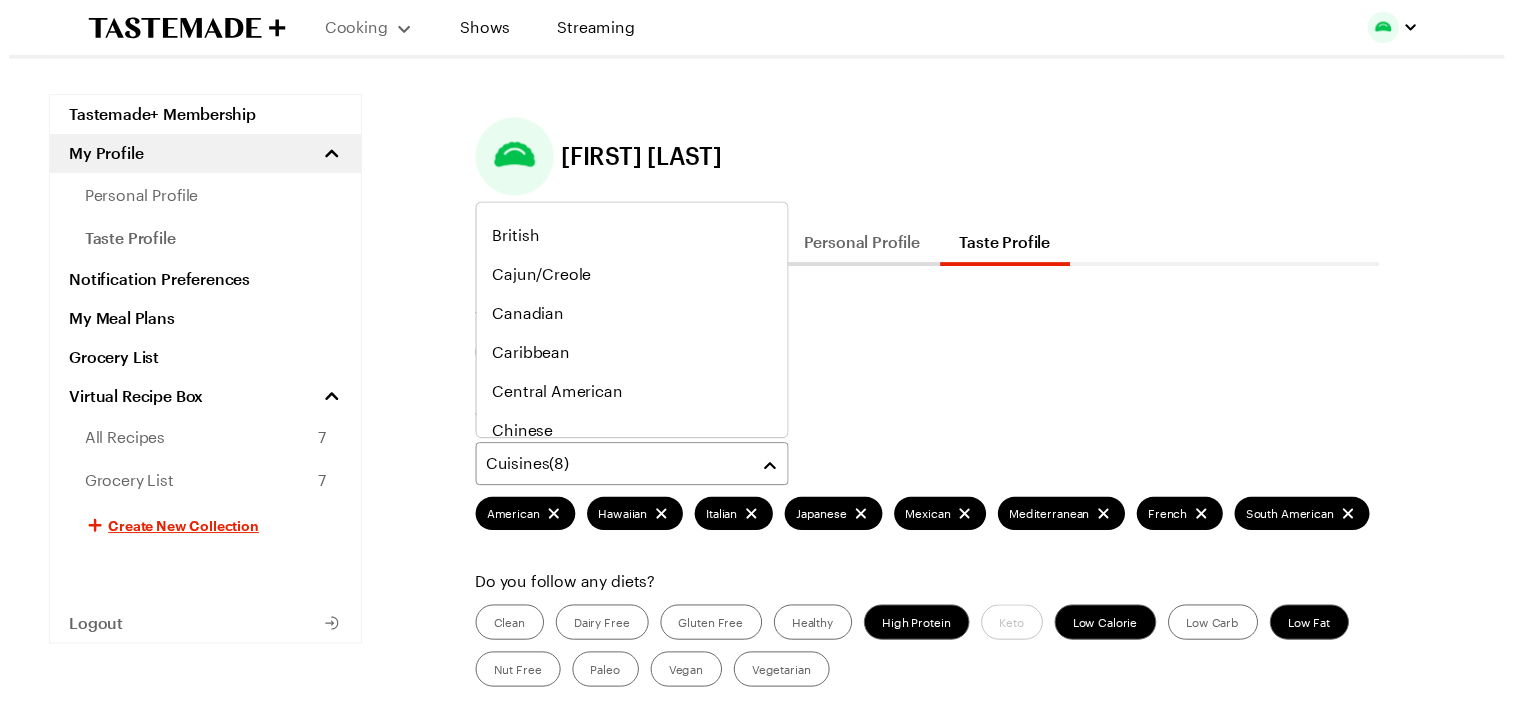 scroll, scrollTop: 429, scrollLeft: 0, axis: vertical 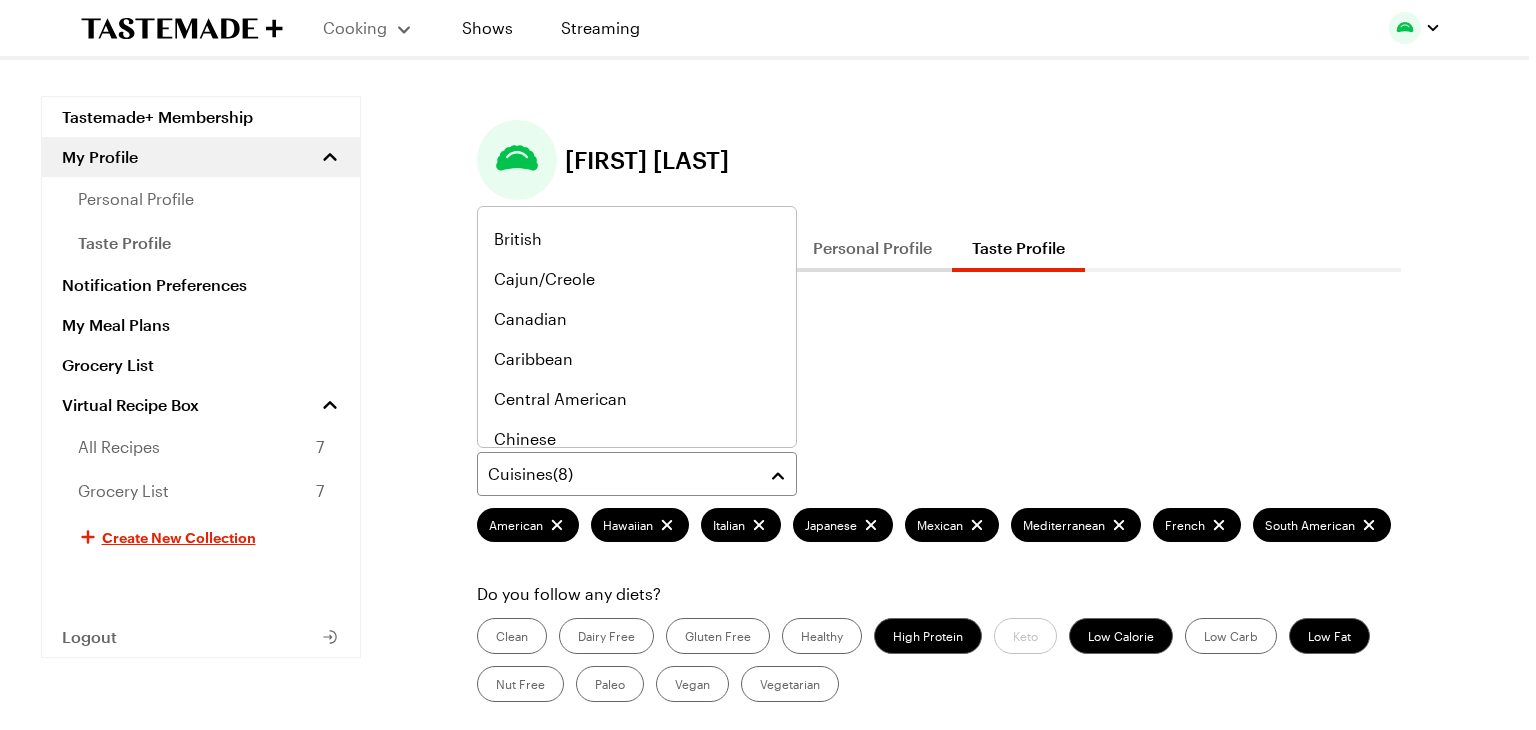 click on "What level of cook are you? Beginner Intermediate Advanced What are your favorite cuisines? Cuisines  ( 8 ) American Hawaiian Italian Japanese Mexican Mediterranean French South American Do you follow any diets? Clean Dairy Free Gluten Free Healthy High Protein Keto Low Calorie Low Carb Low Fat Nut Free Paleo Vegan Vegetarian What are your favorite meals of the day to cook? Breakfast Brunch Lunch Dinner Dessert What measurement system do you prefer? Imperial Imperial Metric Metric What days of the week do you usually cook? Mon Tue Wed Thu Fri Sat Sun How many people do you usually cook for? 1 2 3 4 5 6 7 8 9 10 Cancel Save Changes" at bounding box center (939, 805) 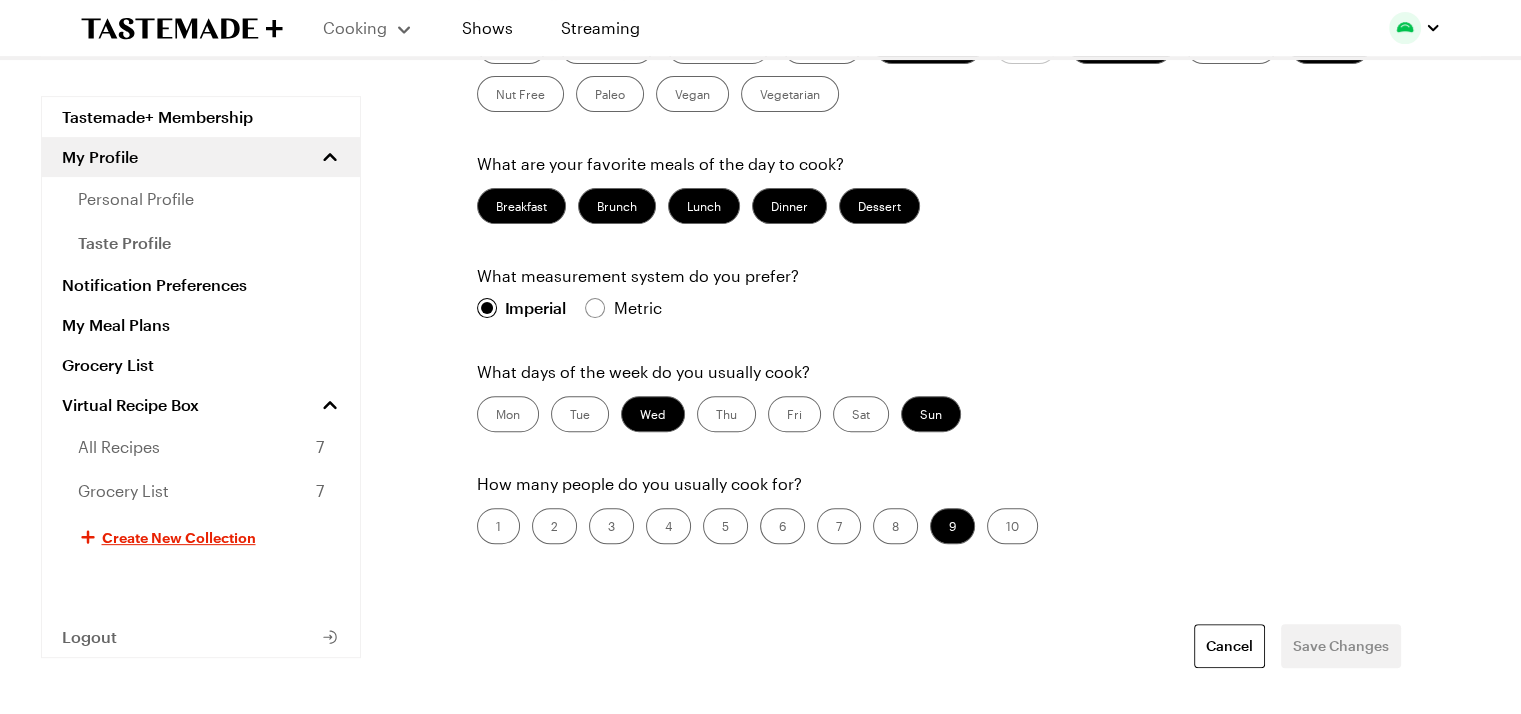 scroll, scrollTop: 613, scrollLeft: 0, axis: vertical 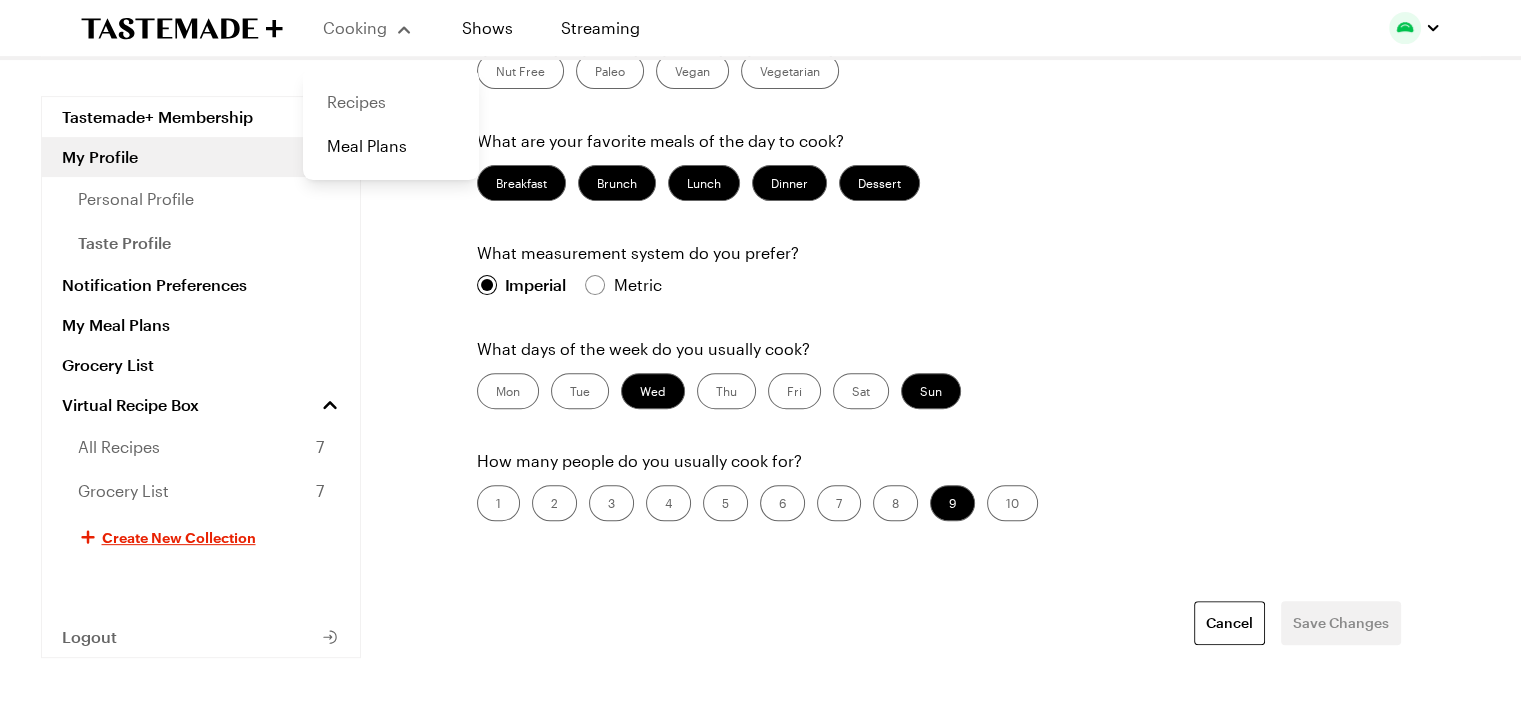 click on "Recipes" at bounding box center (391, 102) 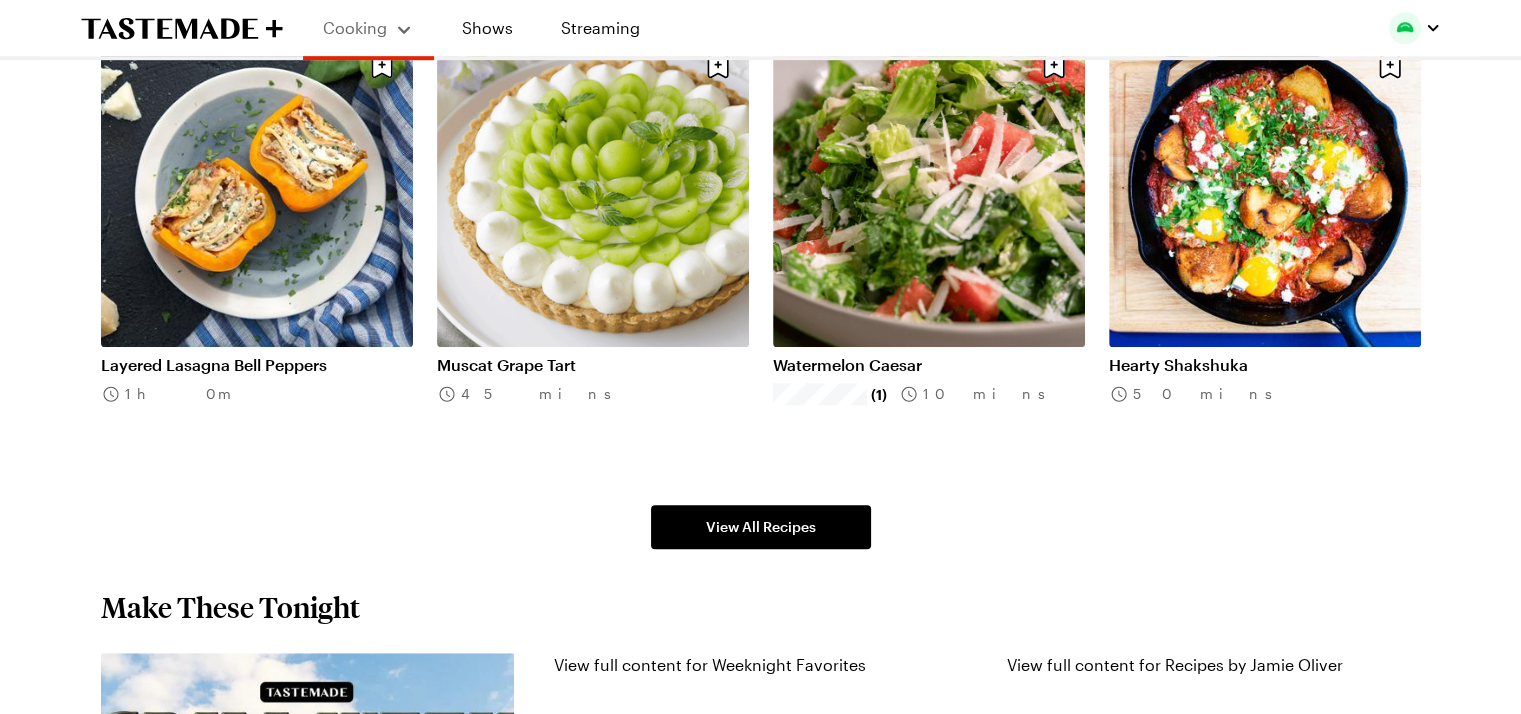 scroll, scrollTop: 1258, scrollLeft: 0, axis: vertical 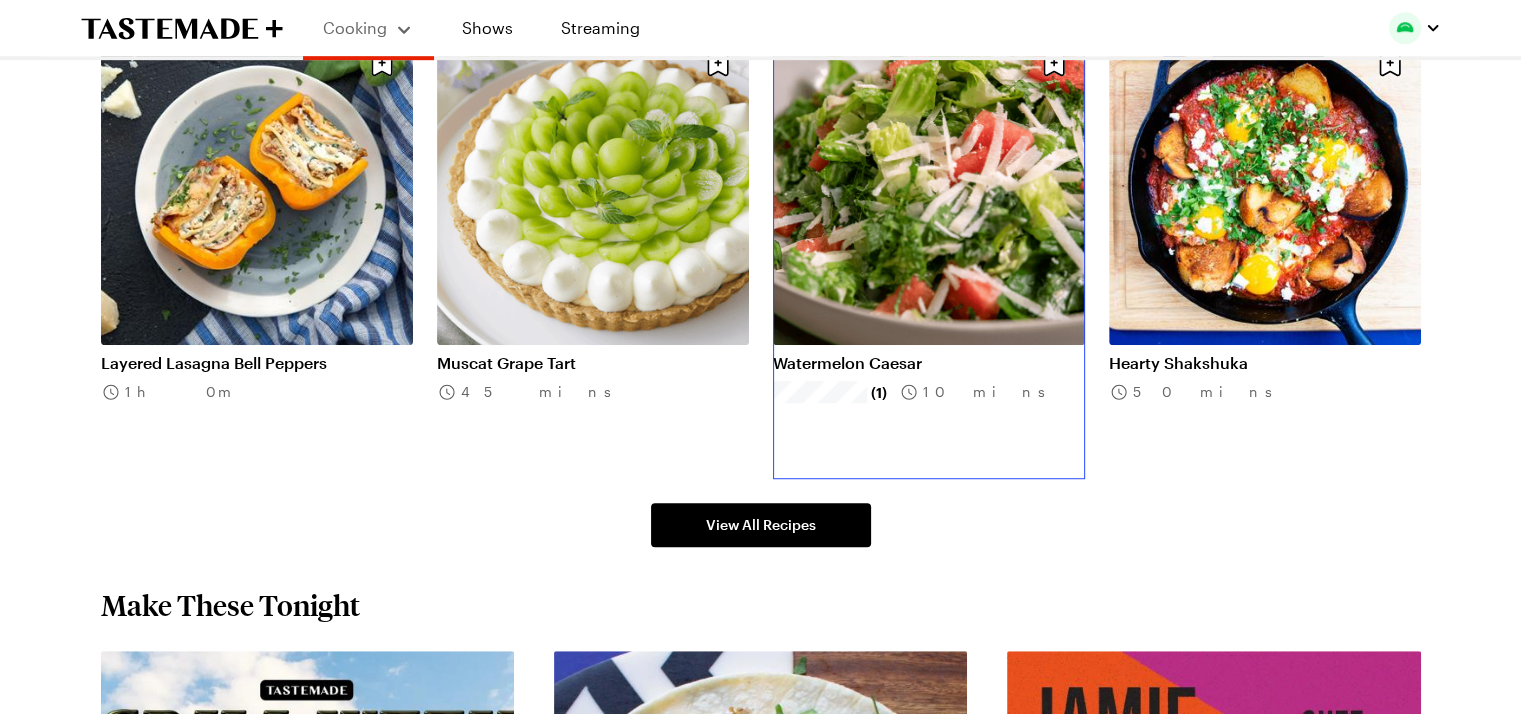 click on "Watermelon Caesar" at bounding box center (929, 363) 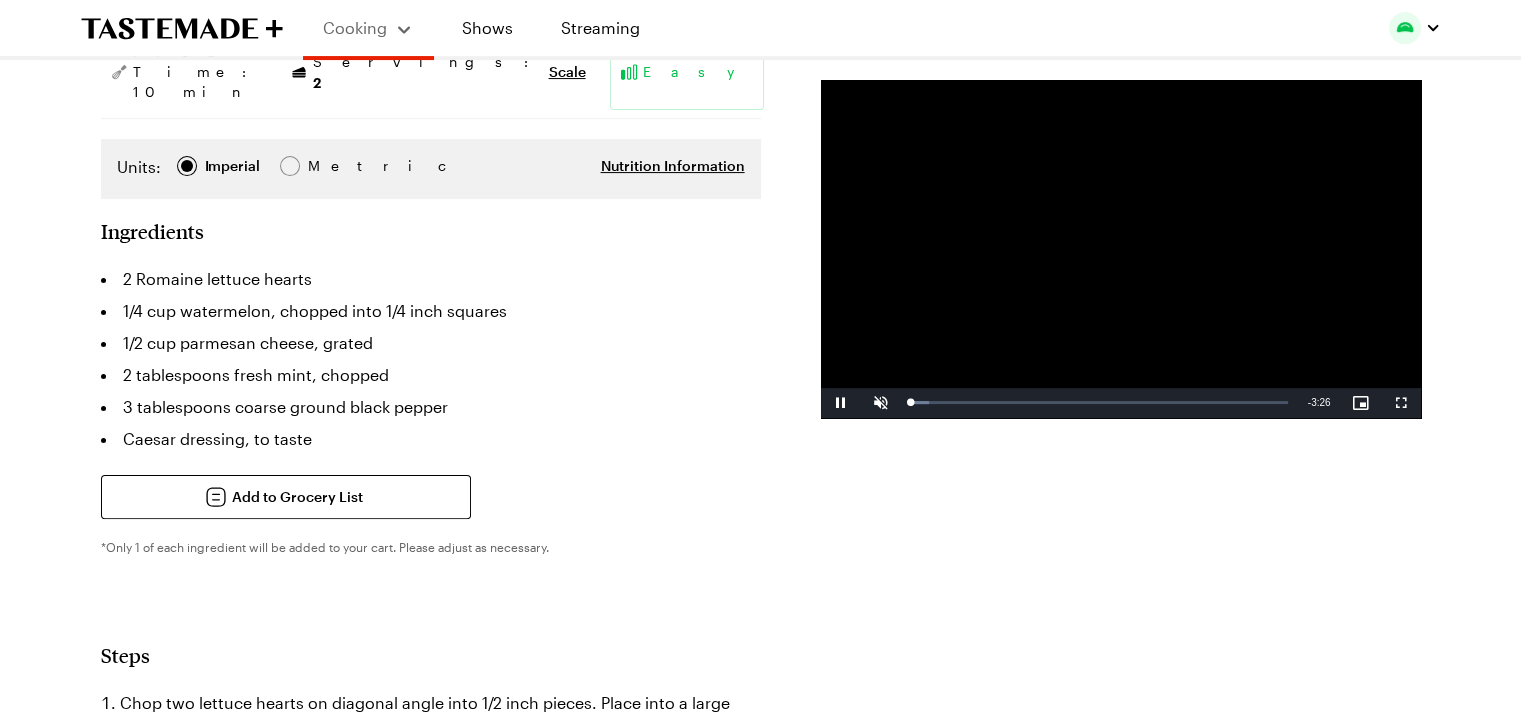 scroll, scrollTop: 0, scrollLeft: 0, axis: both 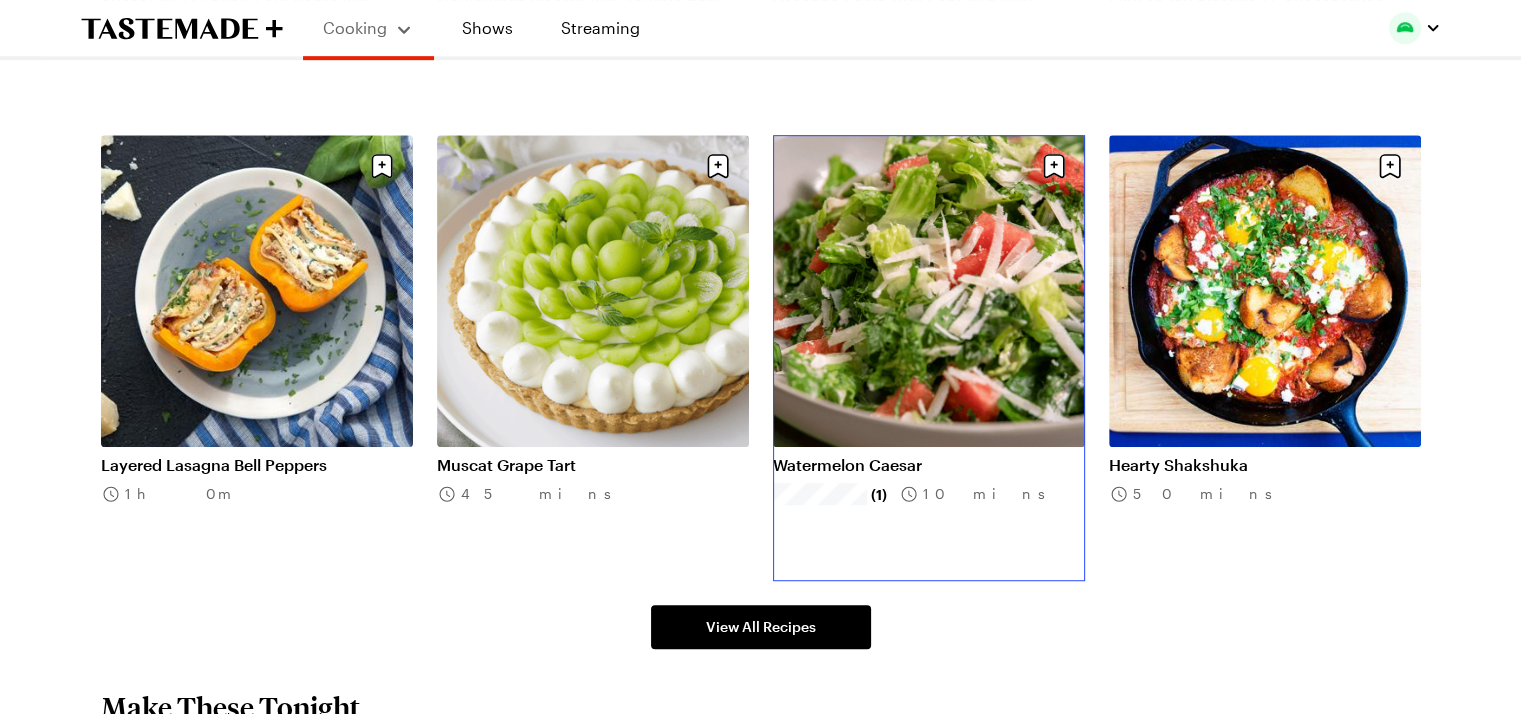 click on "Watermelon Caesar" at bounding box center [929, 465] 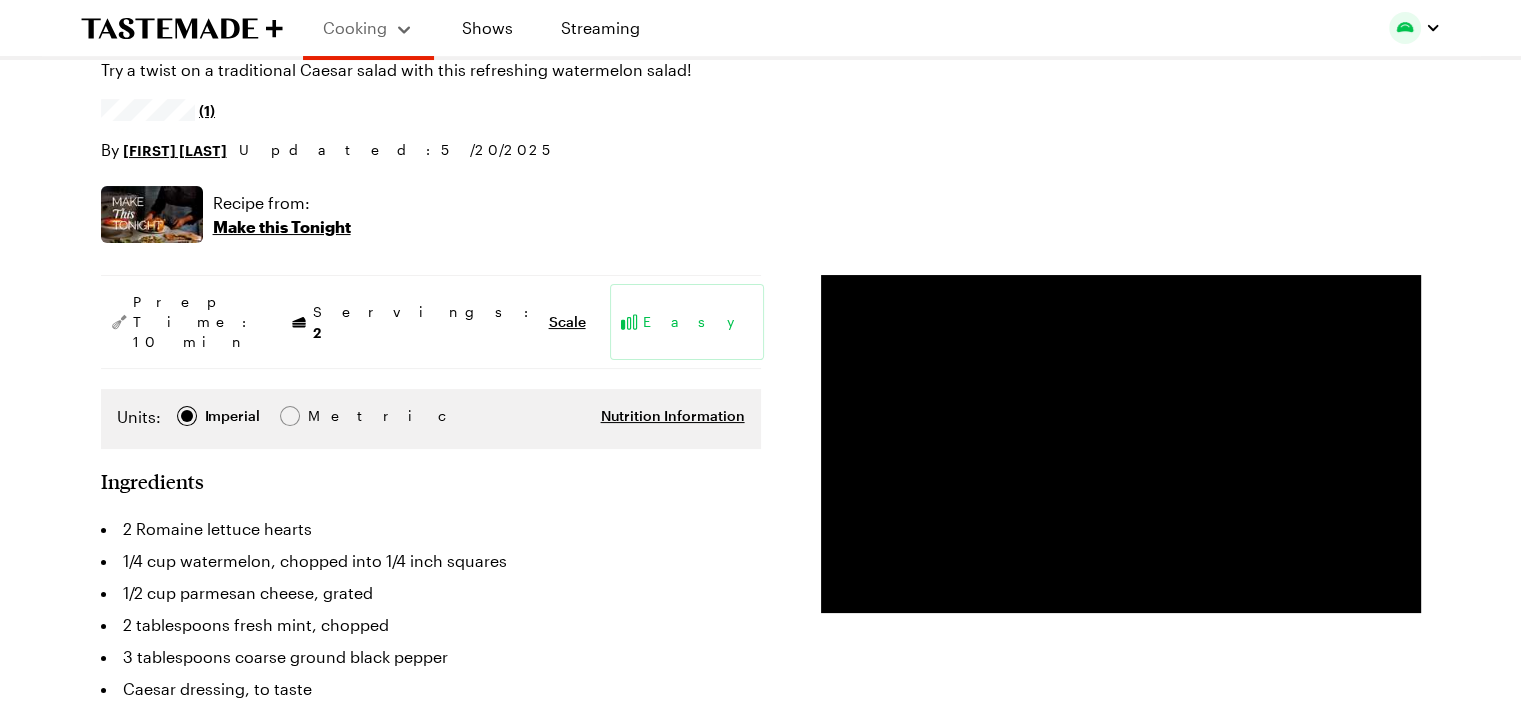 scroll, scrollTop: 196, scrollLeft: 0, axis: vertical 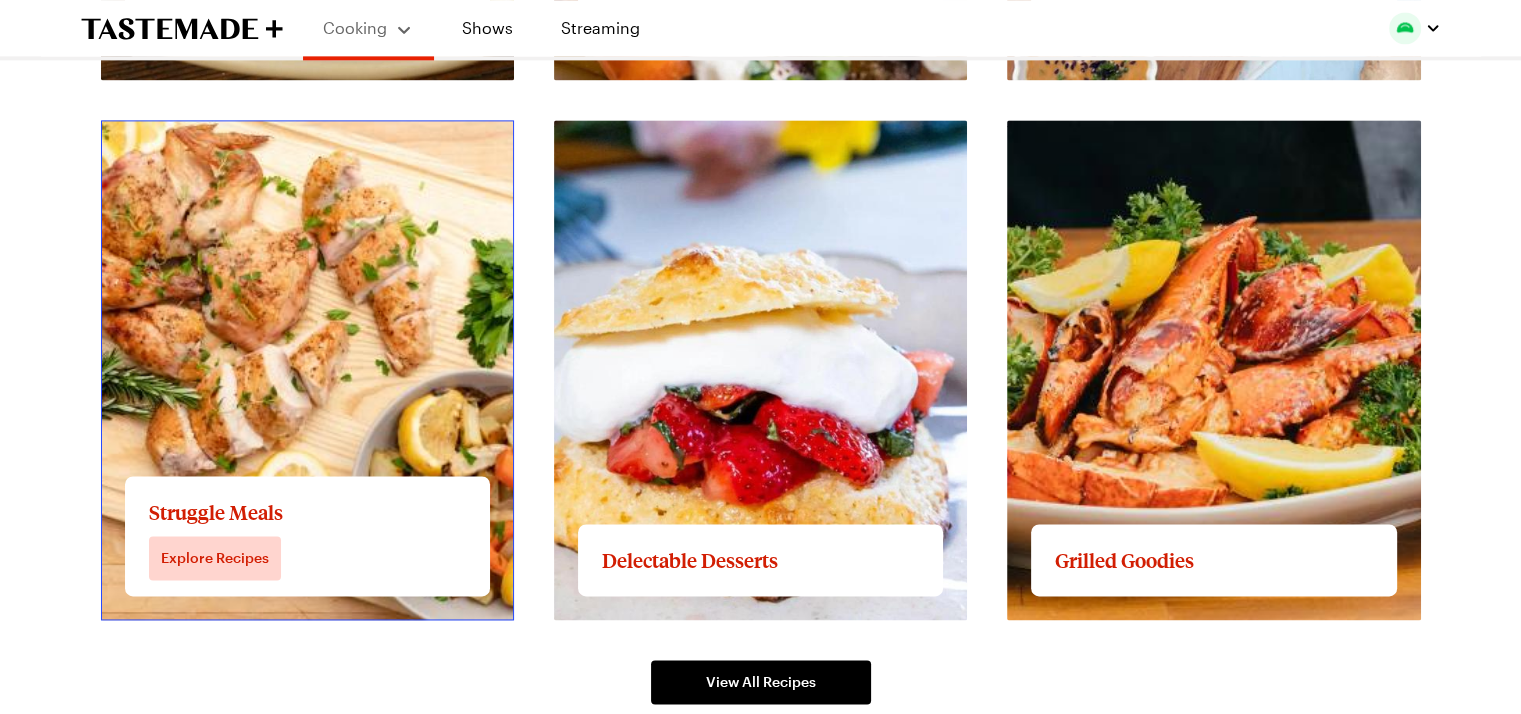 click on "View full content for Struggle Meals" at bounding box center [236, 131] 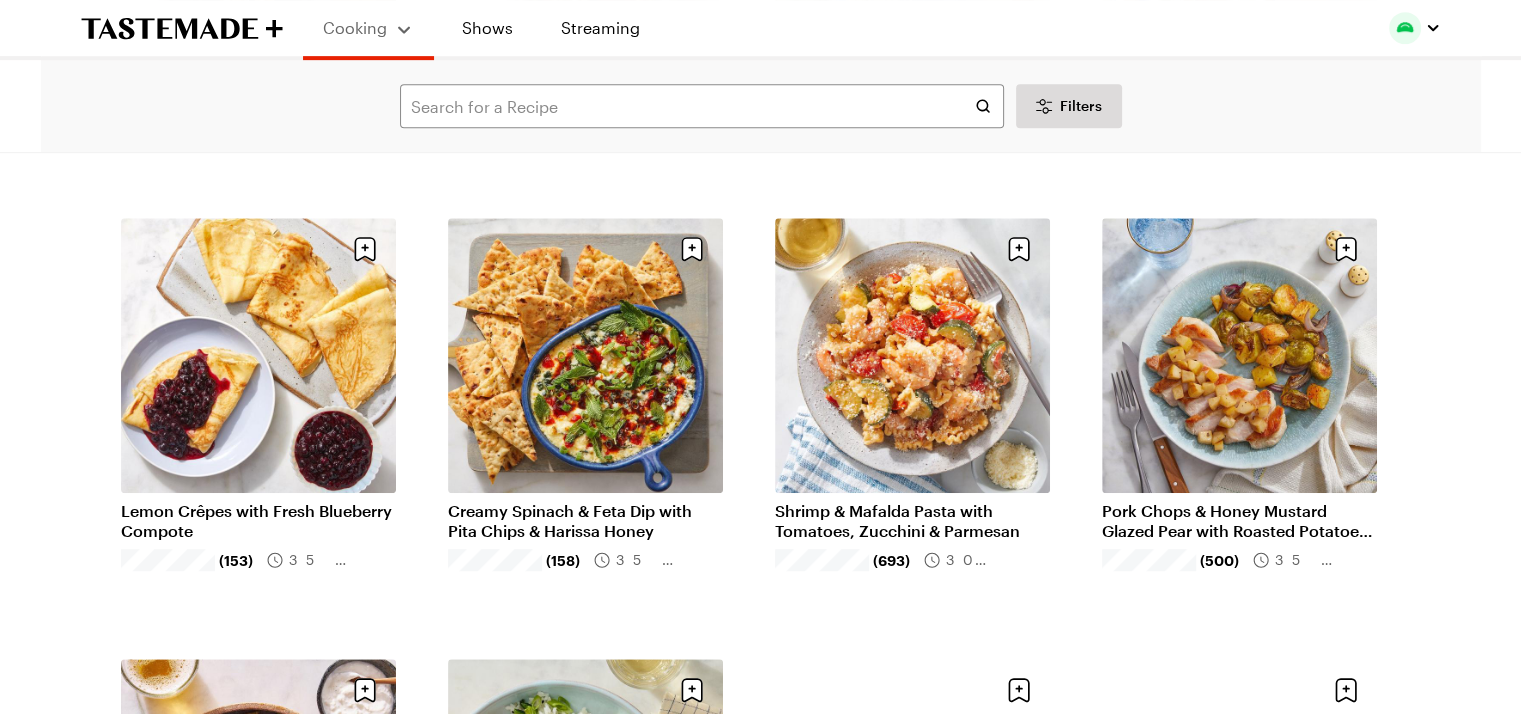 scroll, scrollTop: 958, scrollLeft: 0, axis: vertical 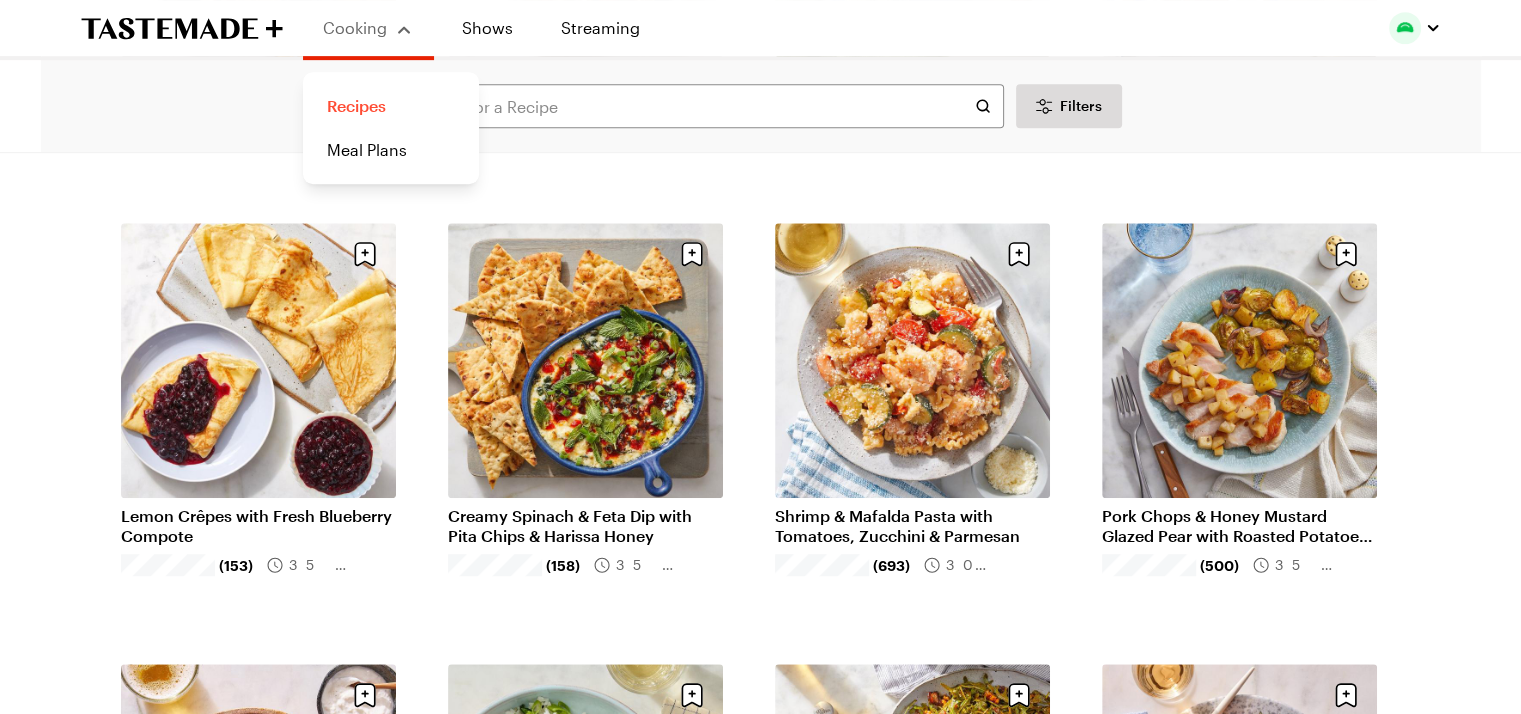 click on "Recipes" at bounding box center (391, 106) 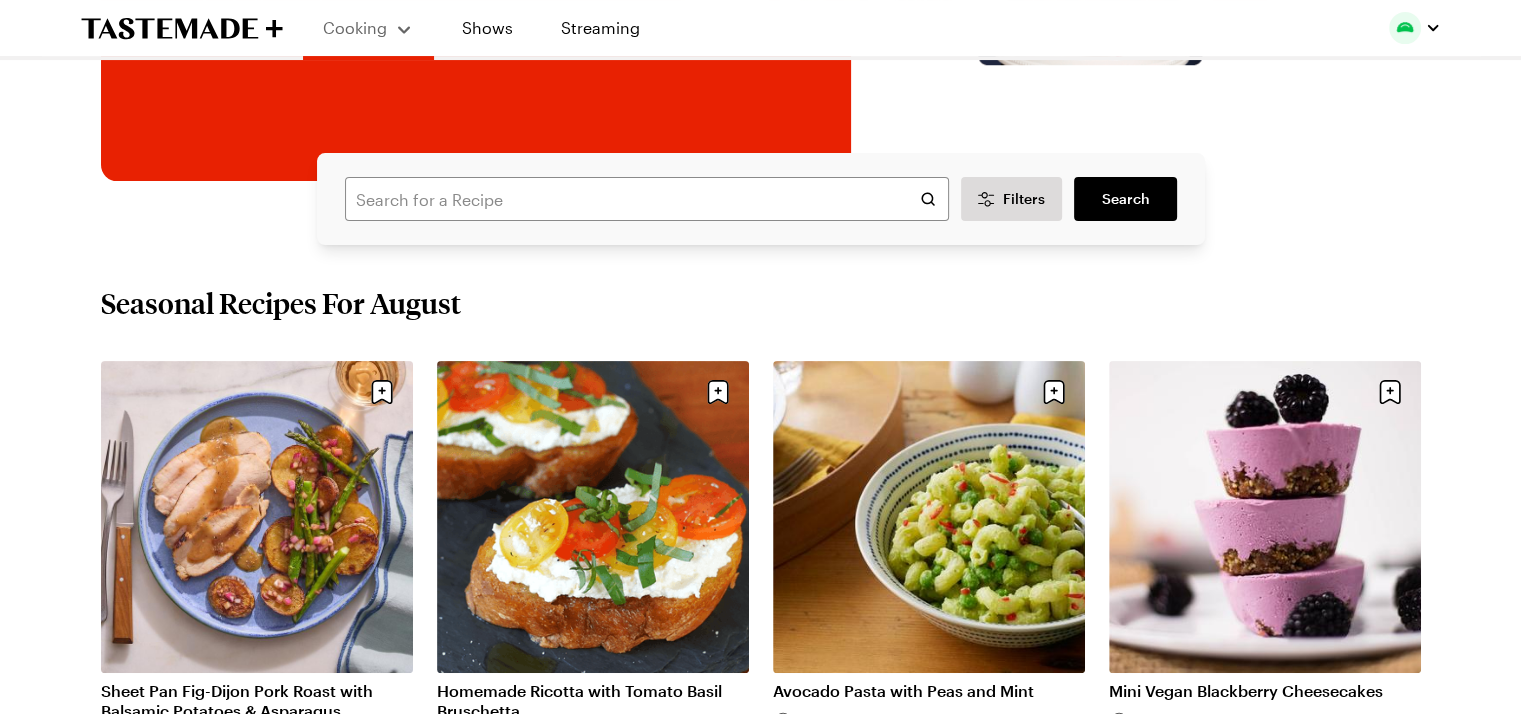 scroll, scrollTop: 463, scrollLeft: 0, axis: vertical 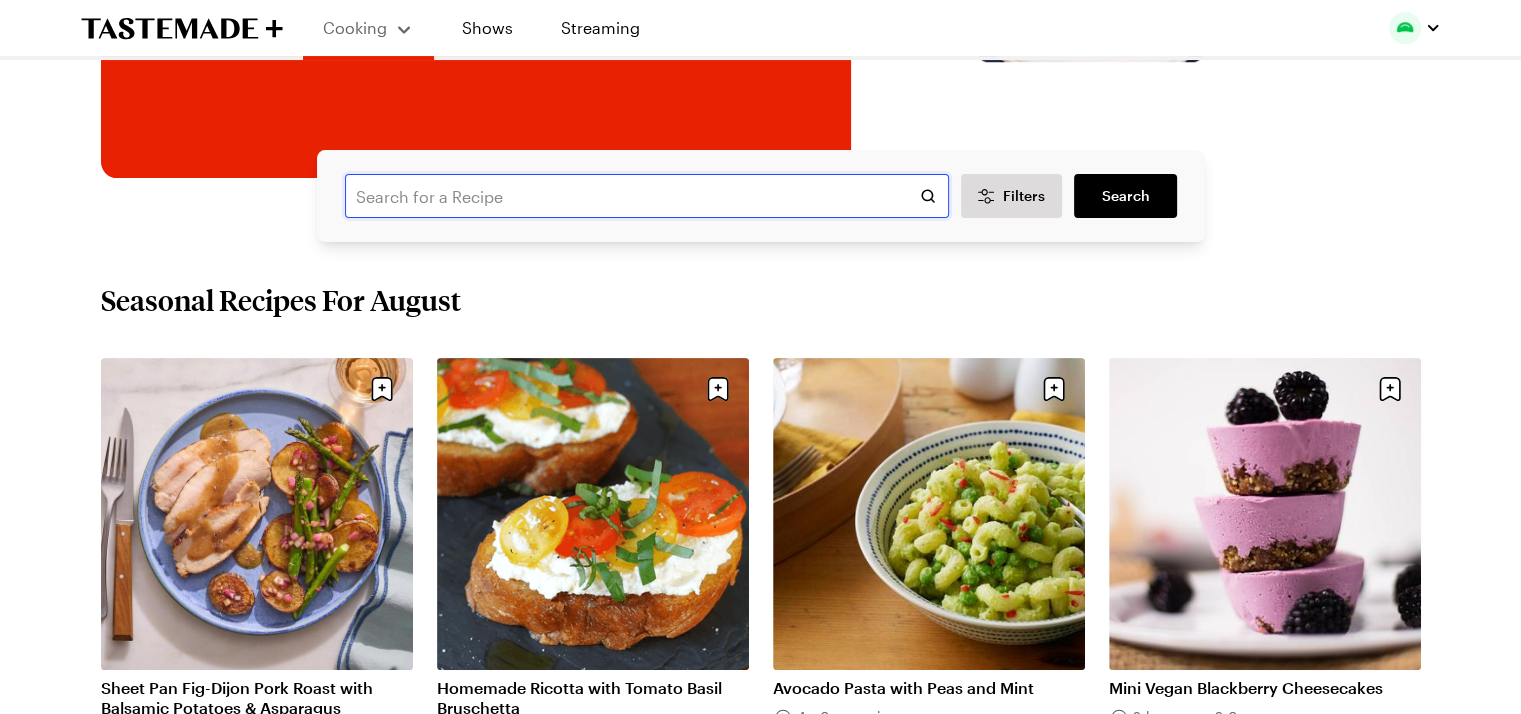 click at bounding box center [647, 196] 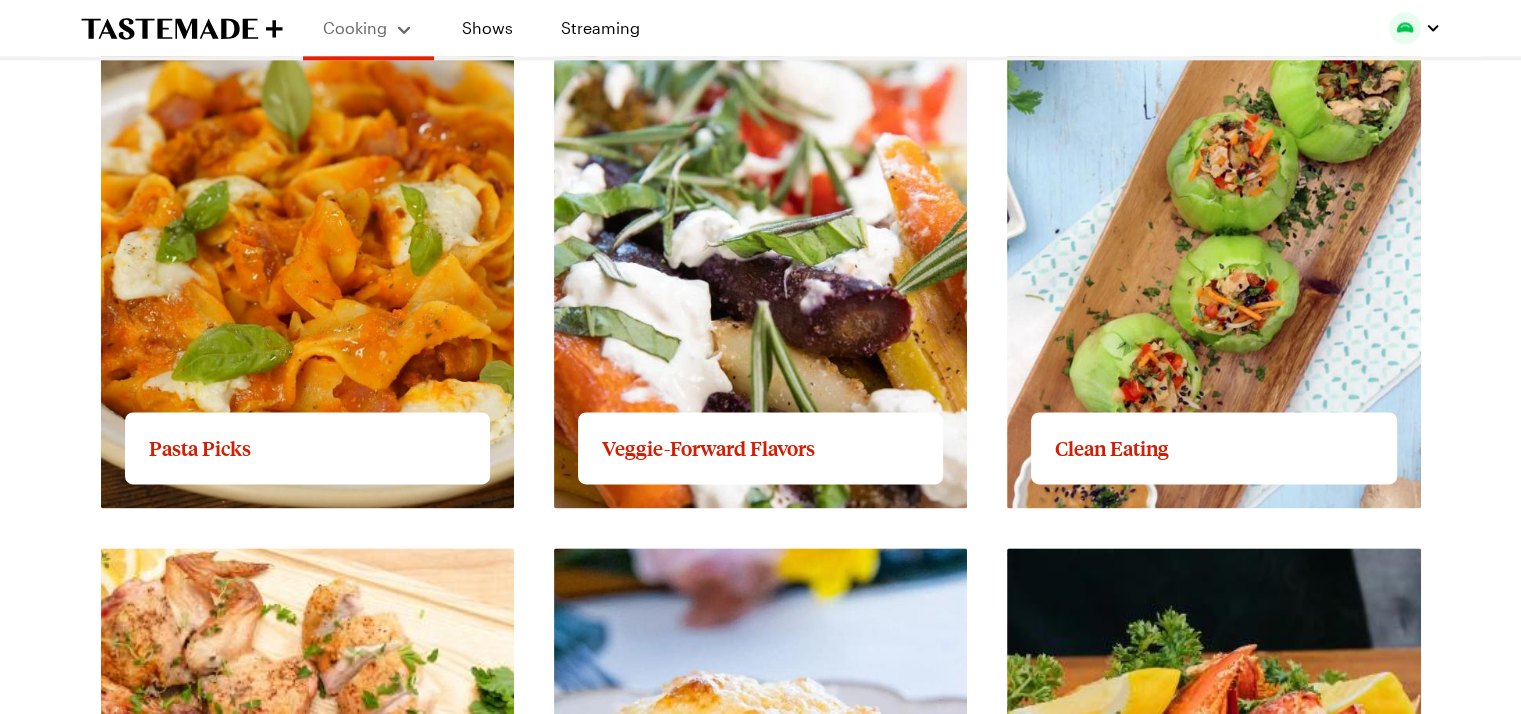 scroll, scrollTop: 2443, scrollLeft: 0, axis: vertical 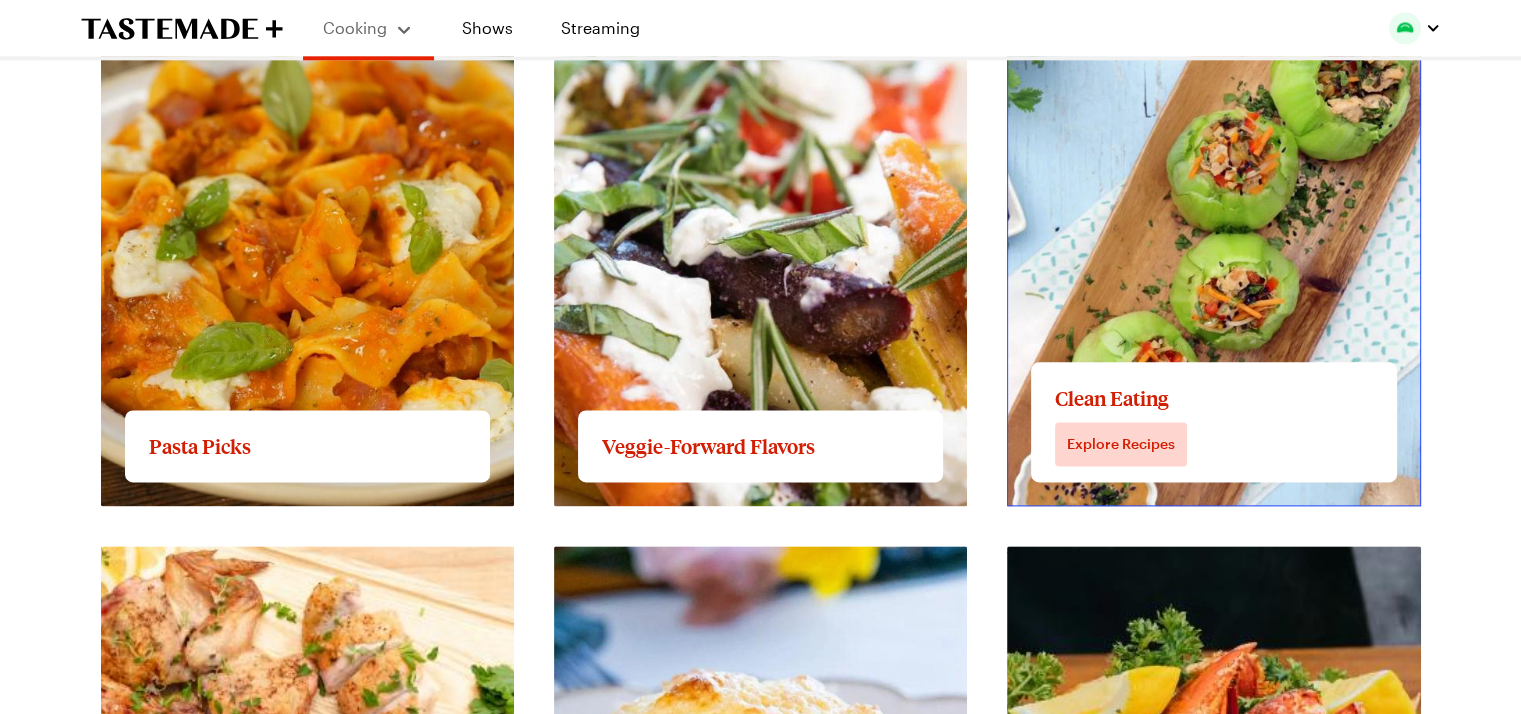click on "View full content for Clean Eating" at bounding box center (1134, 17) 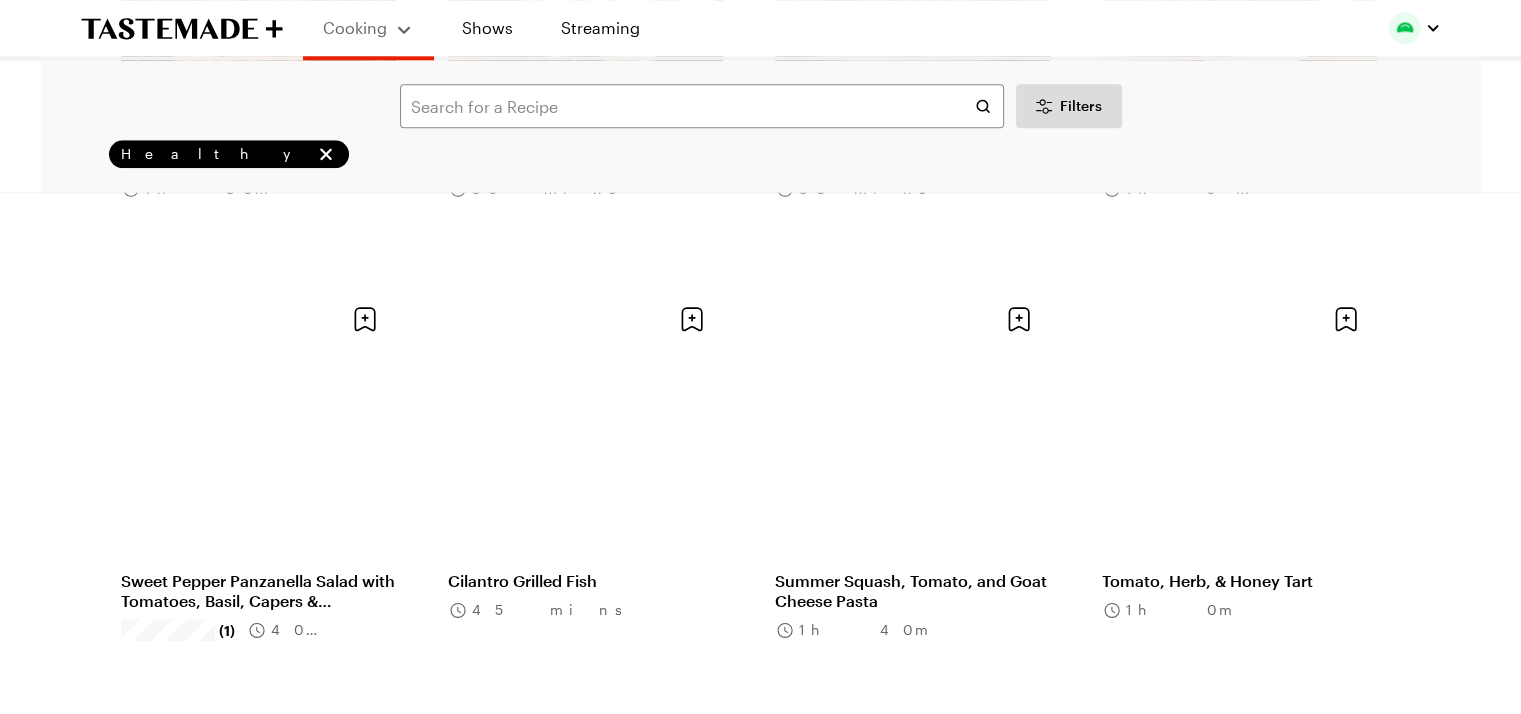scroll, scrollTop: 2252, scrollLeft: 0, axis: vertical 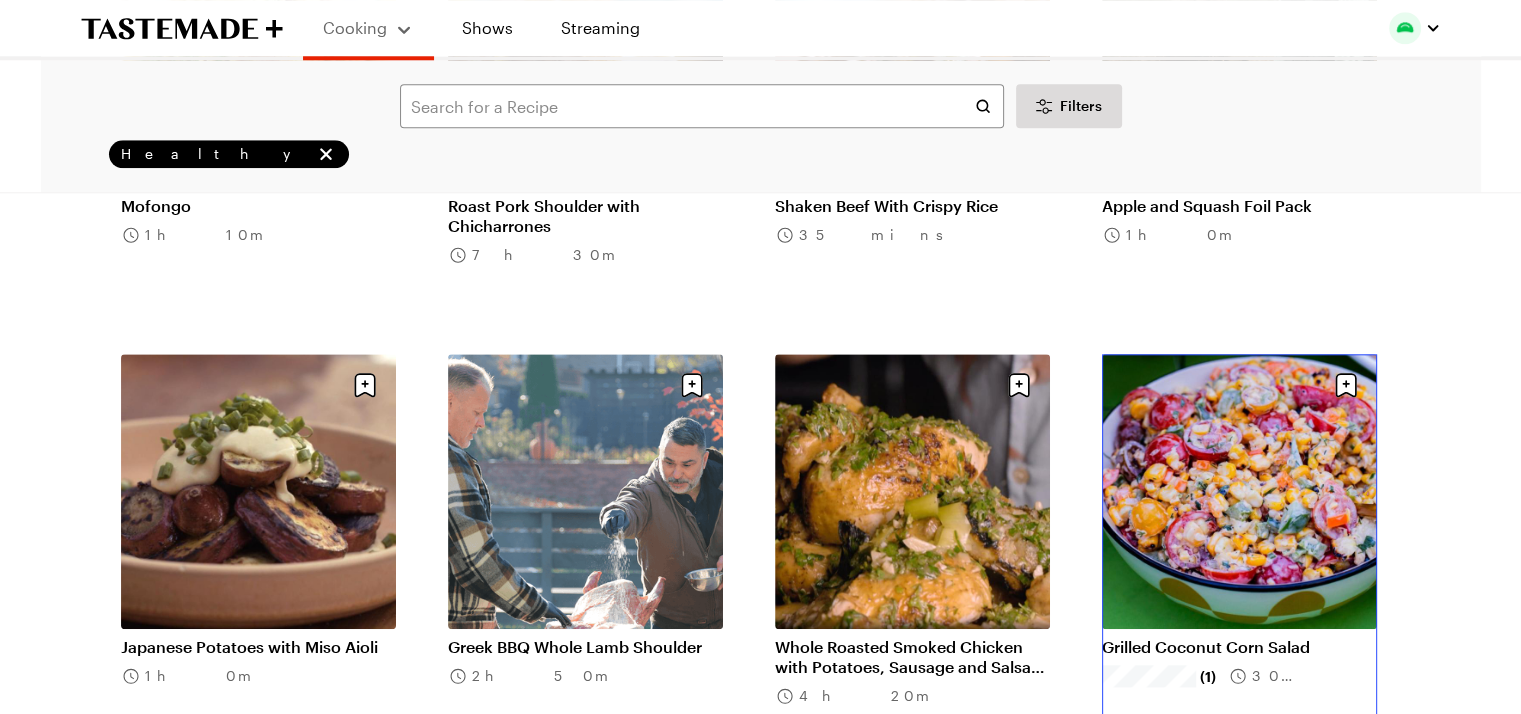 click on "Grilled Coconut Corn Salad" at bounding box center [1239, 647] 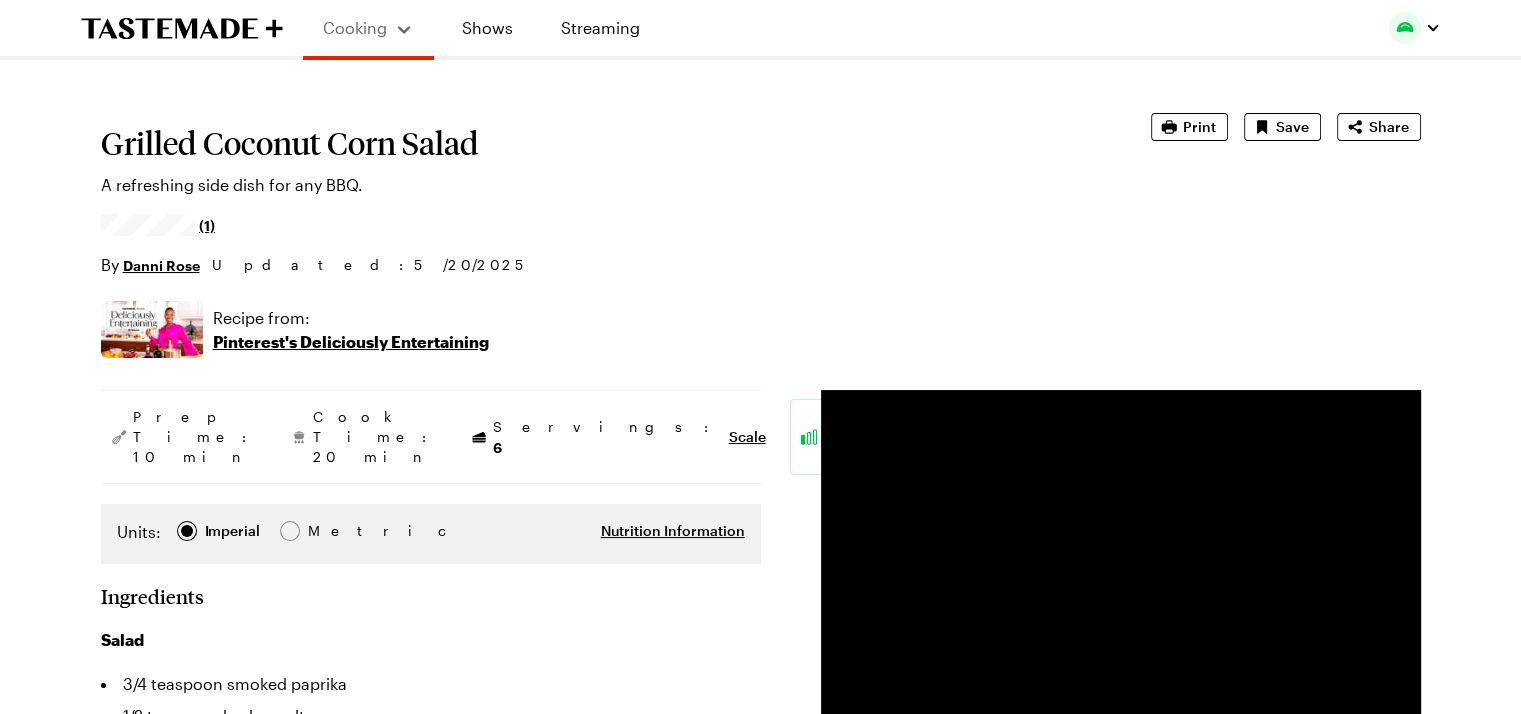 scroll, scrollTop: 0, scrollLeft: 0, axis: both 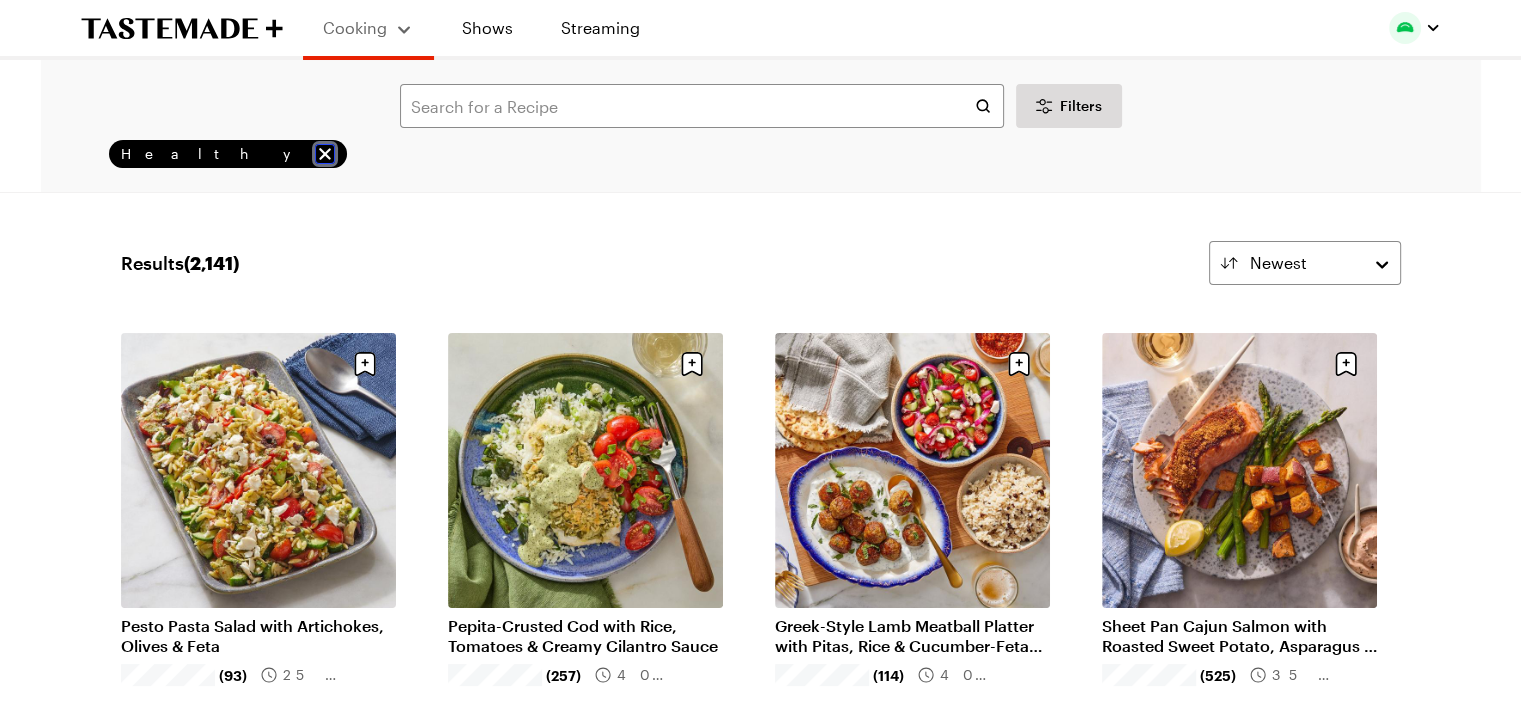 click 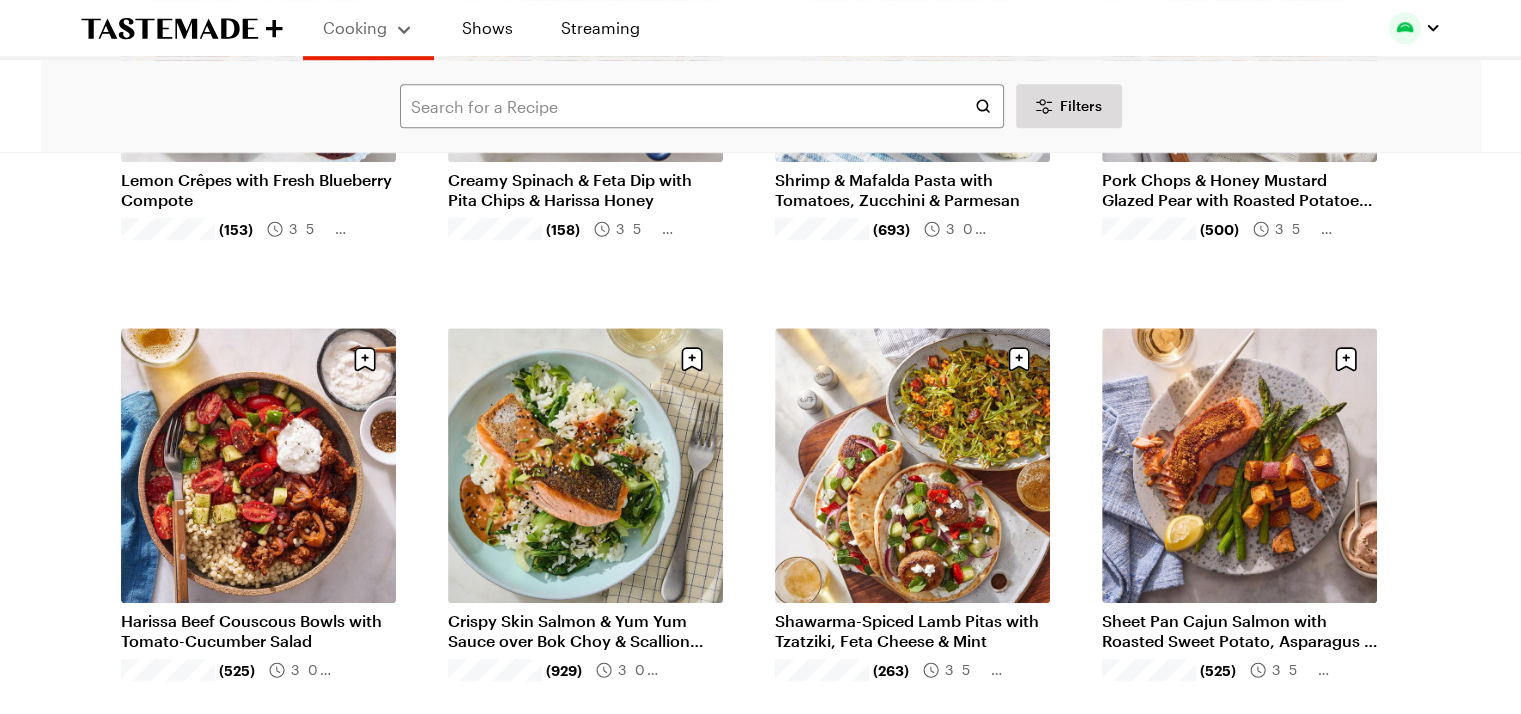scroll, scrollTop: 1294, scrollLeft: 0, axis: vertical 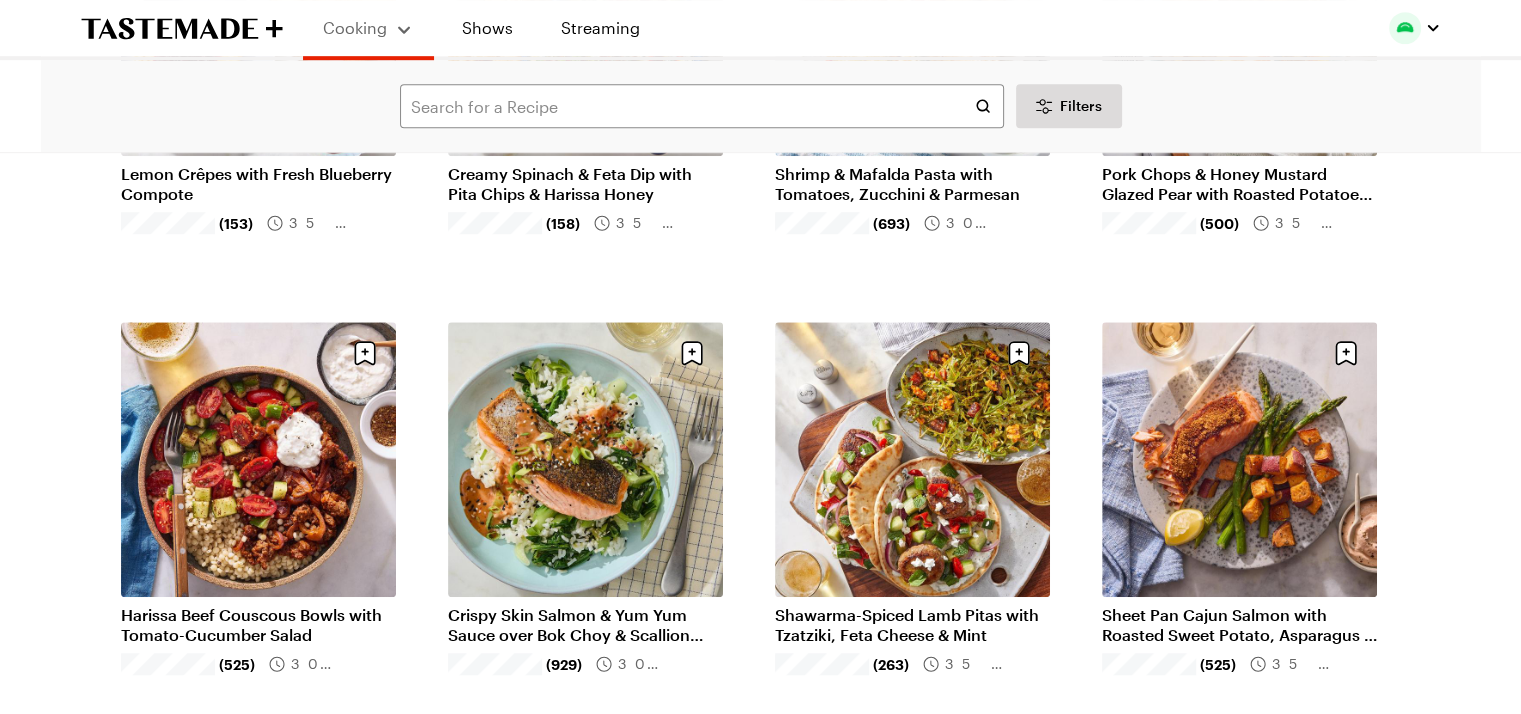 click on "Cooking" at bounding box center [355, 27] 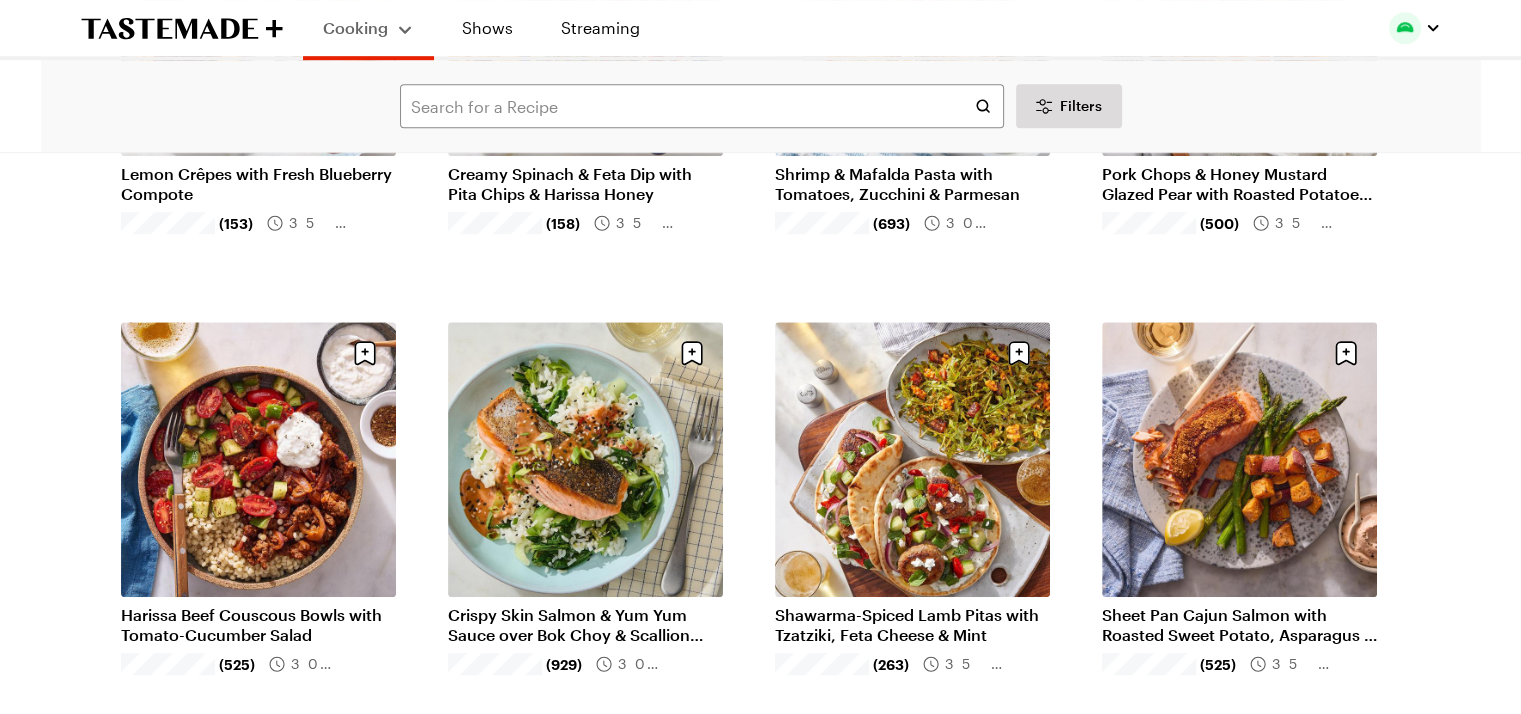 click on "Cooking" at bounding box center (368, 28) 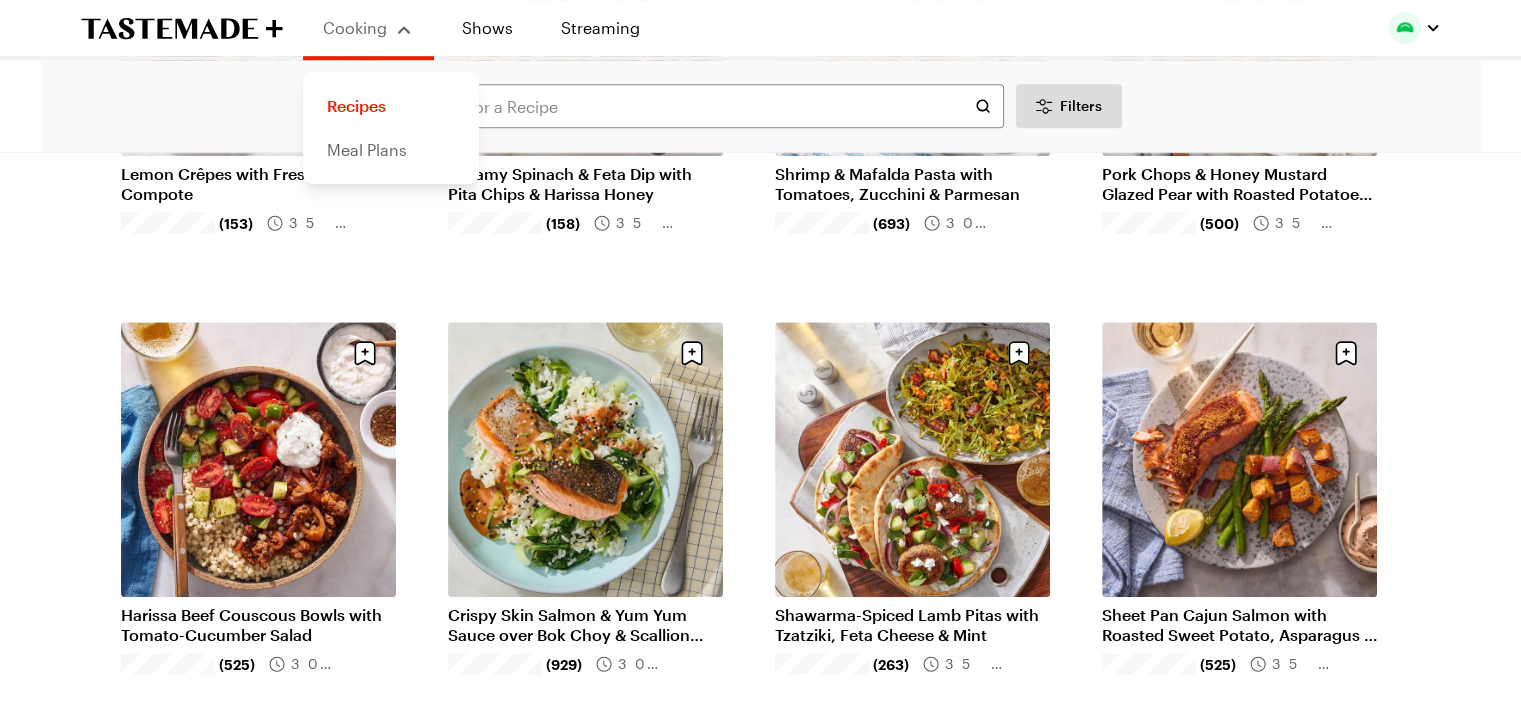 click on "Meal Plans" at bounding box center [391, 150] 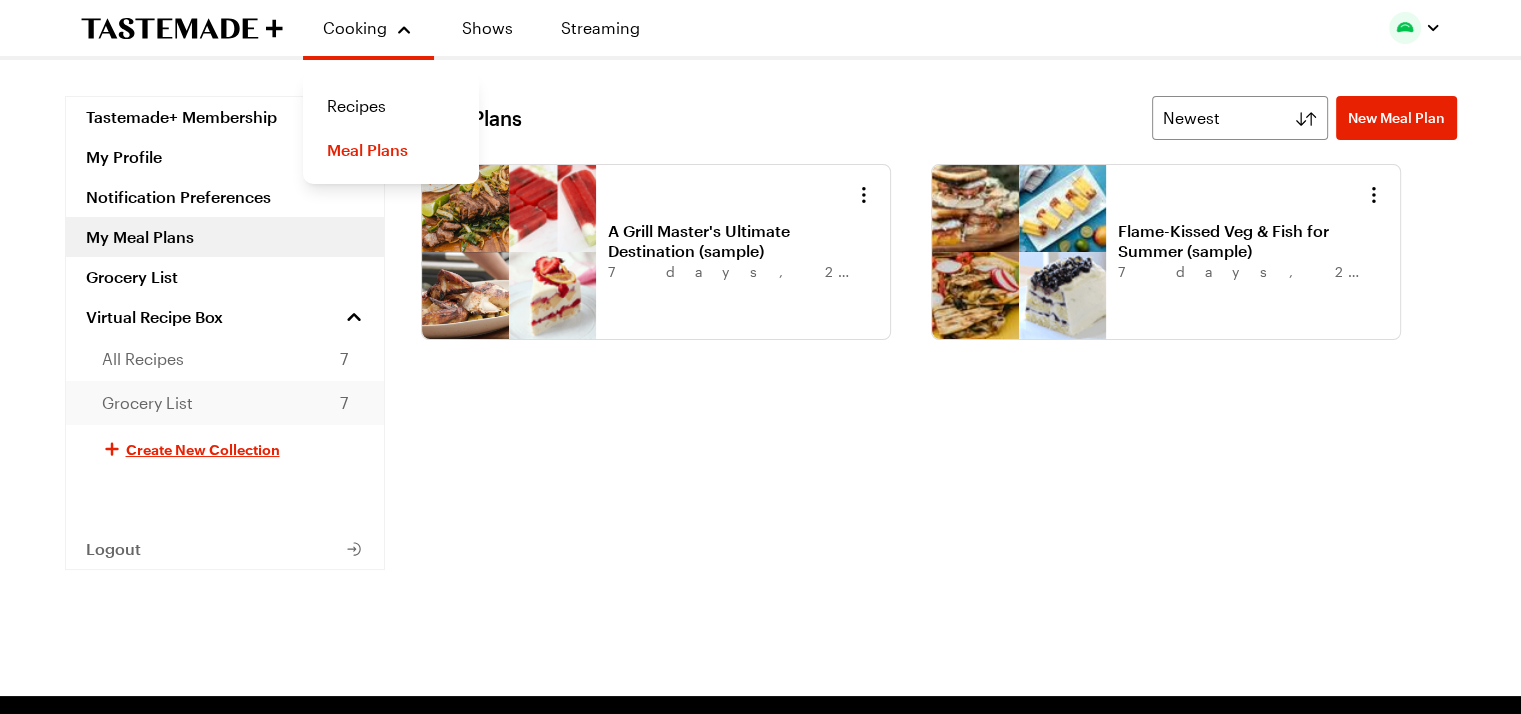 click on "Grocery List 7" at bounding box center (225, 403) 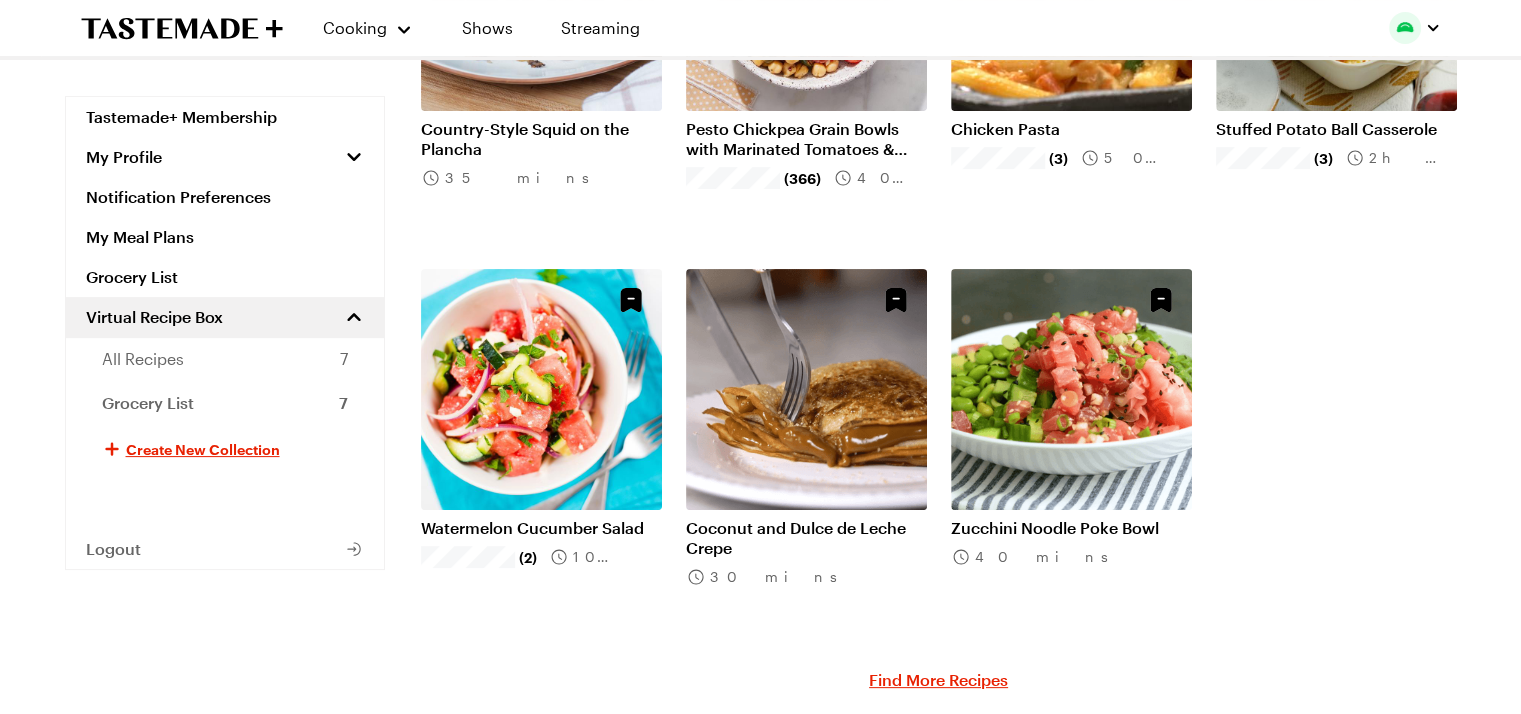 scroll, scrollTop: 348, scrollLeft: 0, axis: vertical 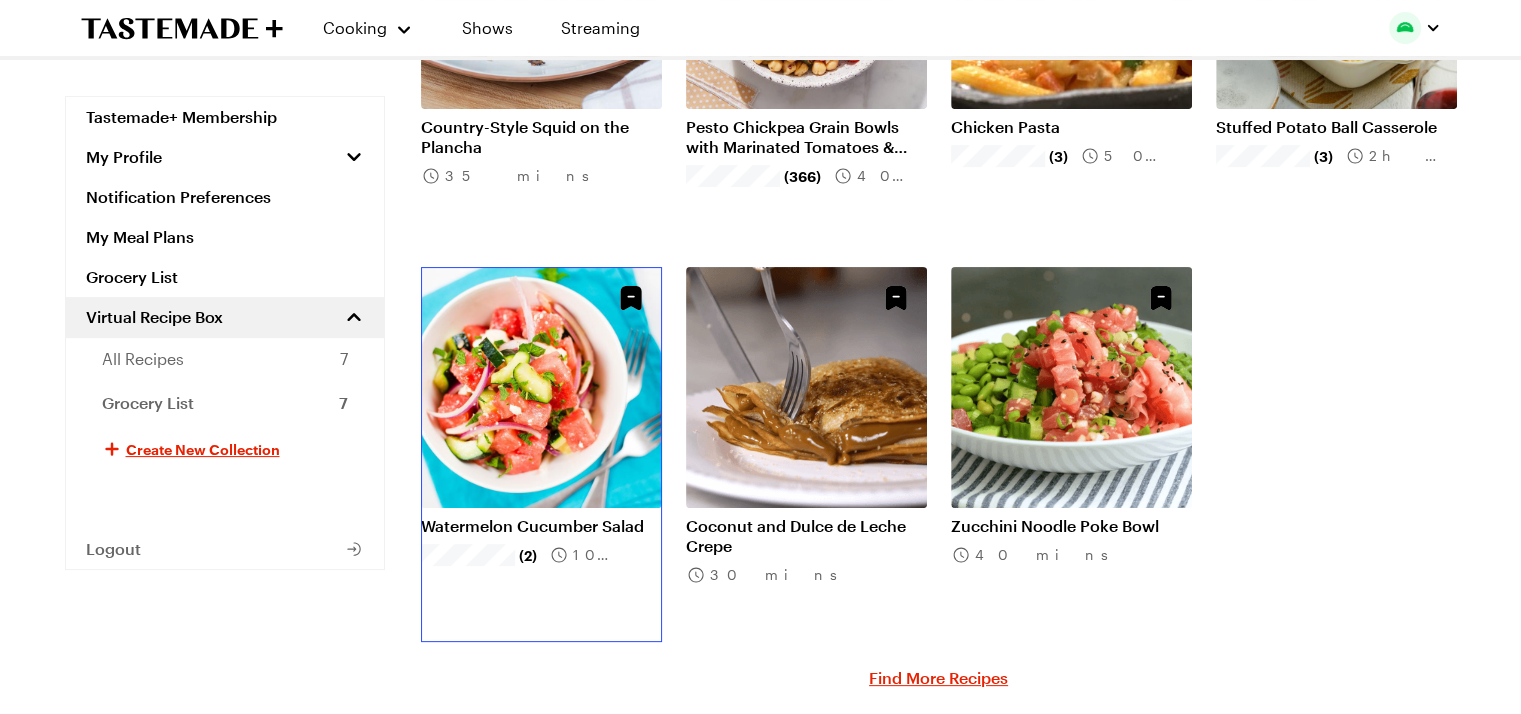 click on "Watermelon Cucumber Salad" at bounding box center (541, 526) 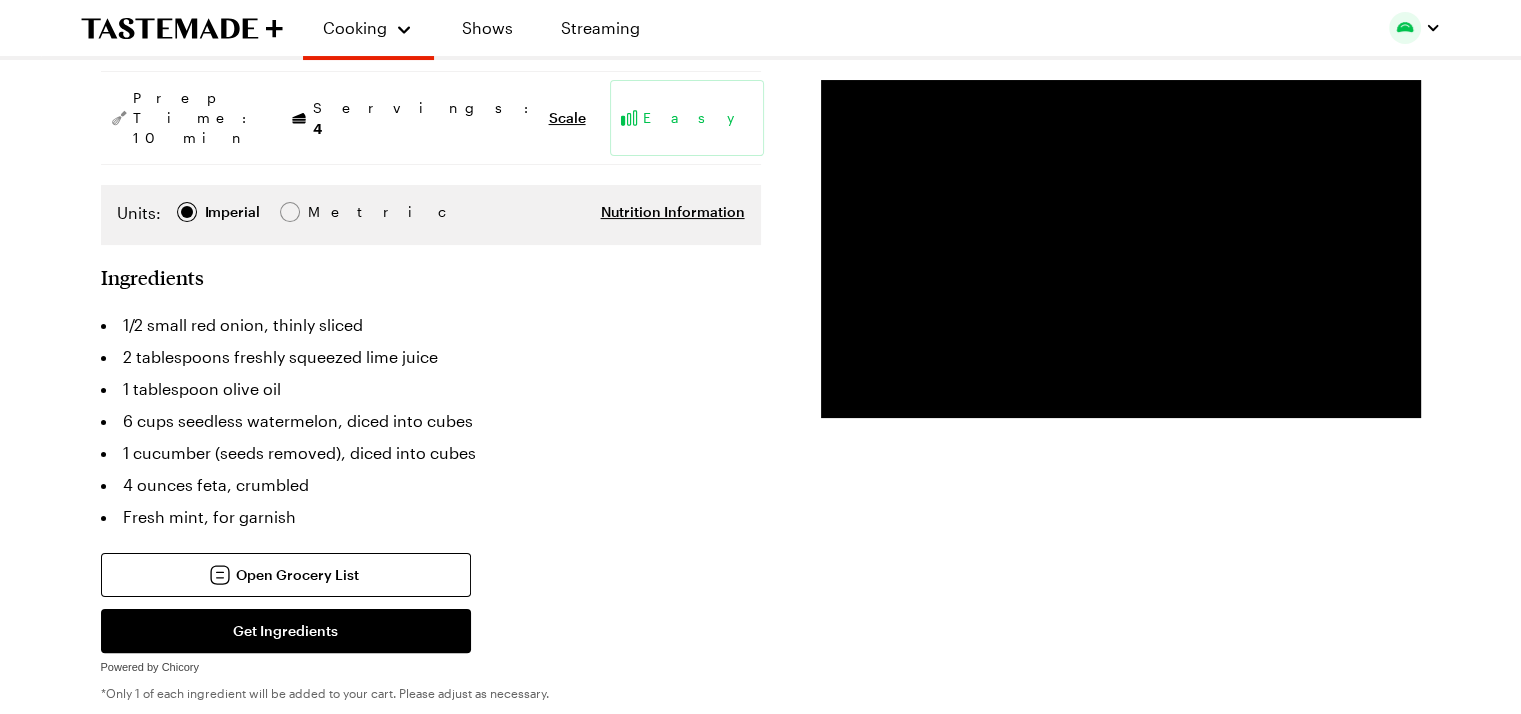 scroll, scrollTop: 245, scrollLeft: 0, axis: vertical 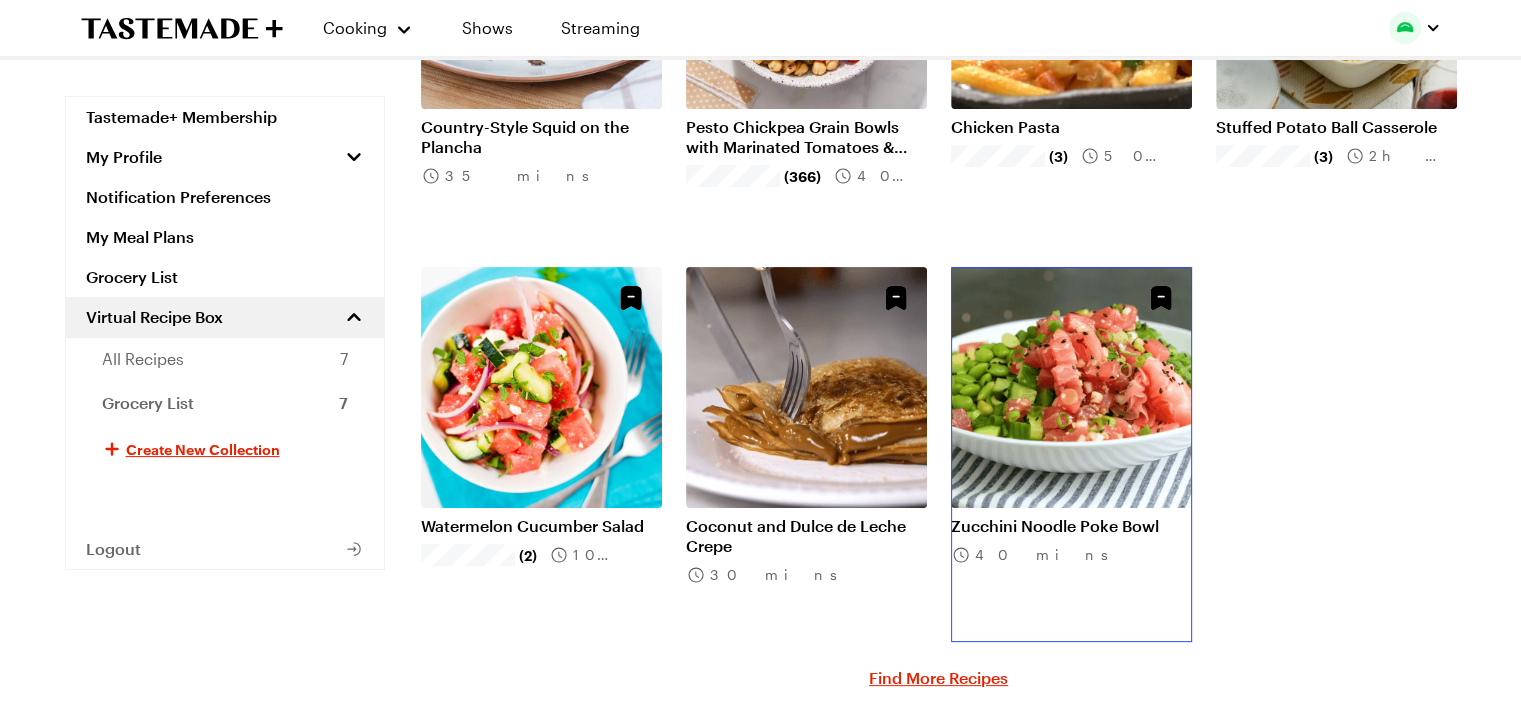 click on "Zucchini Noodle Poke Bowl" at bounding box center [1071, 526] 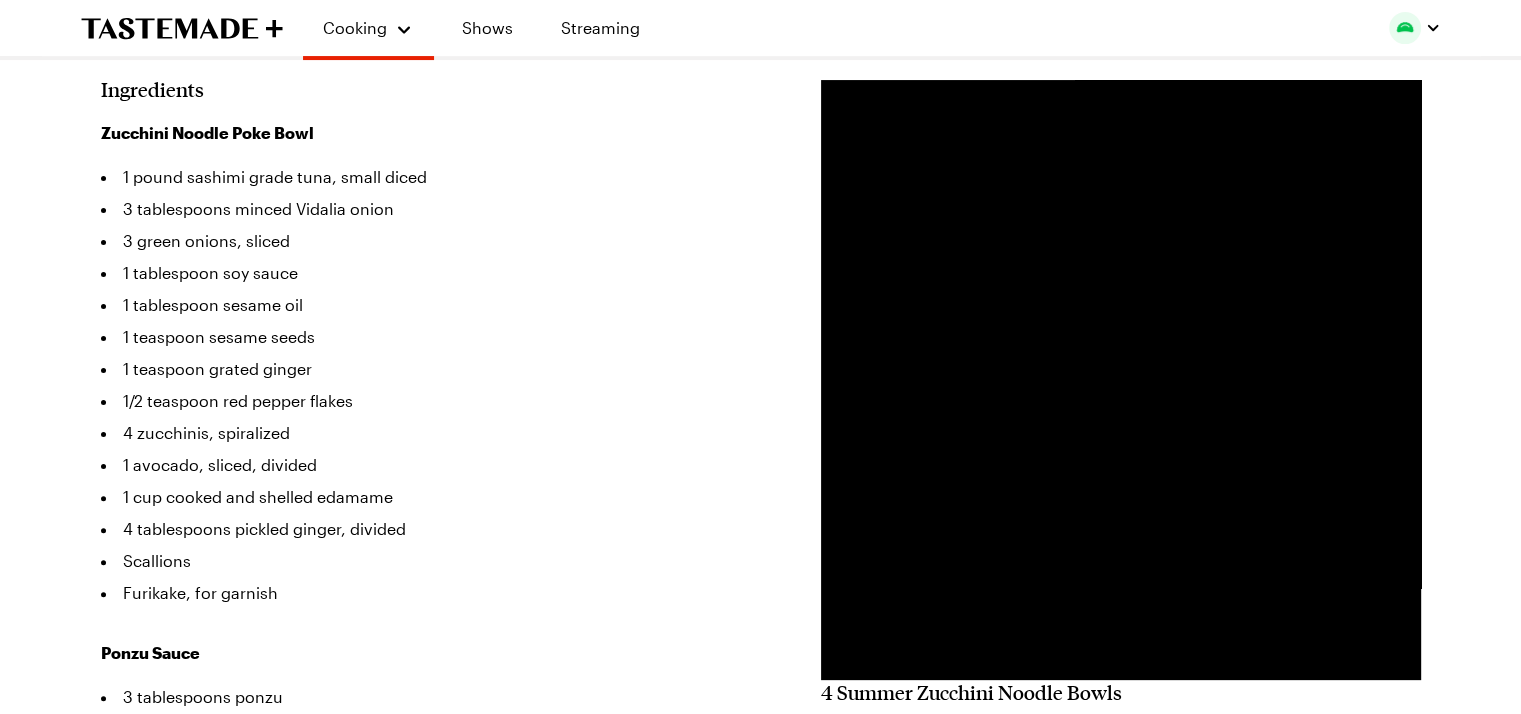scroll, scrollTop: 457, scrollLeft: 8, axis: both 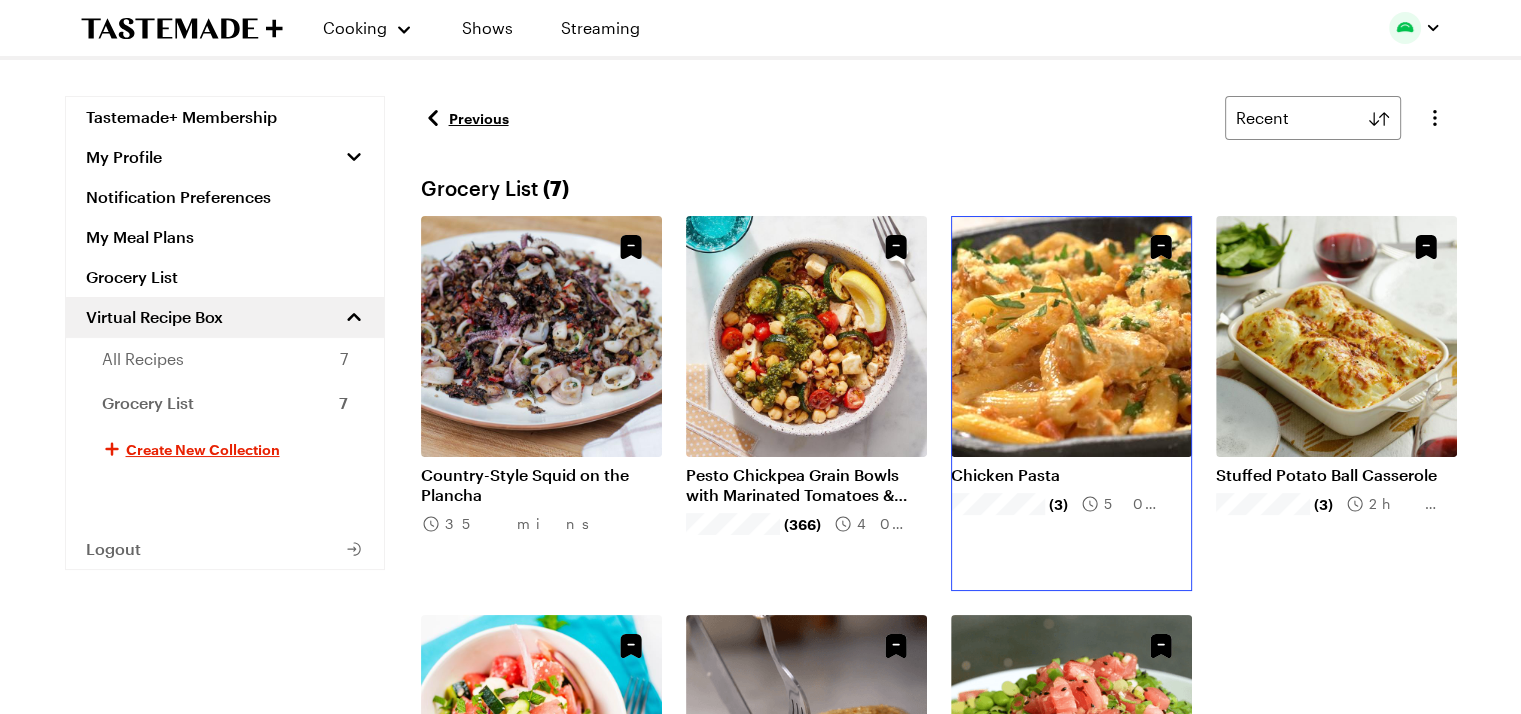 click on "Chicken Pasta" at bounding box center (1071, 475) 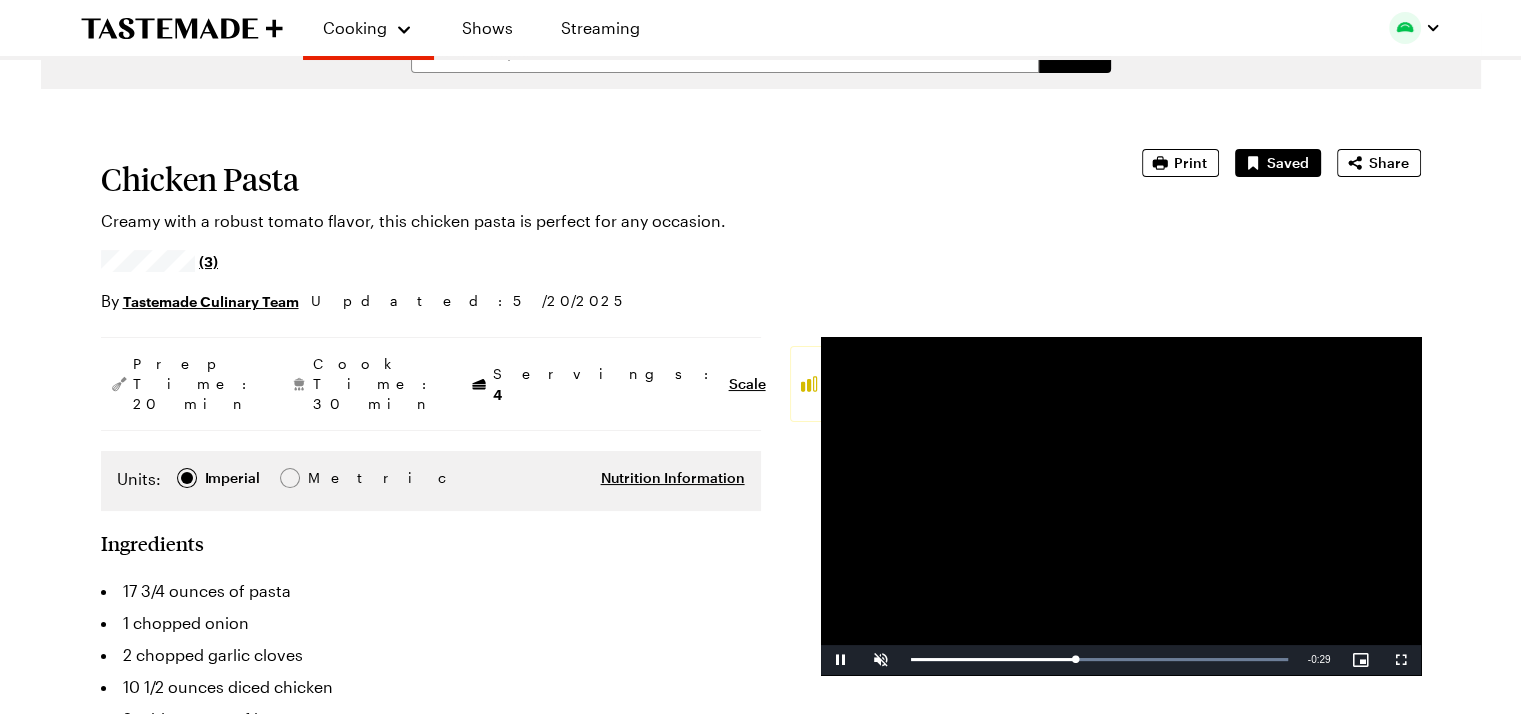 scroll, scrollTop: 0, scrollLeft: 0, axis: both 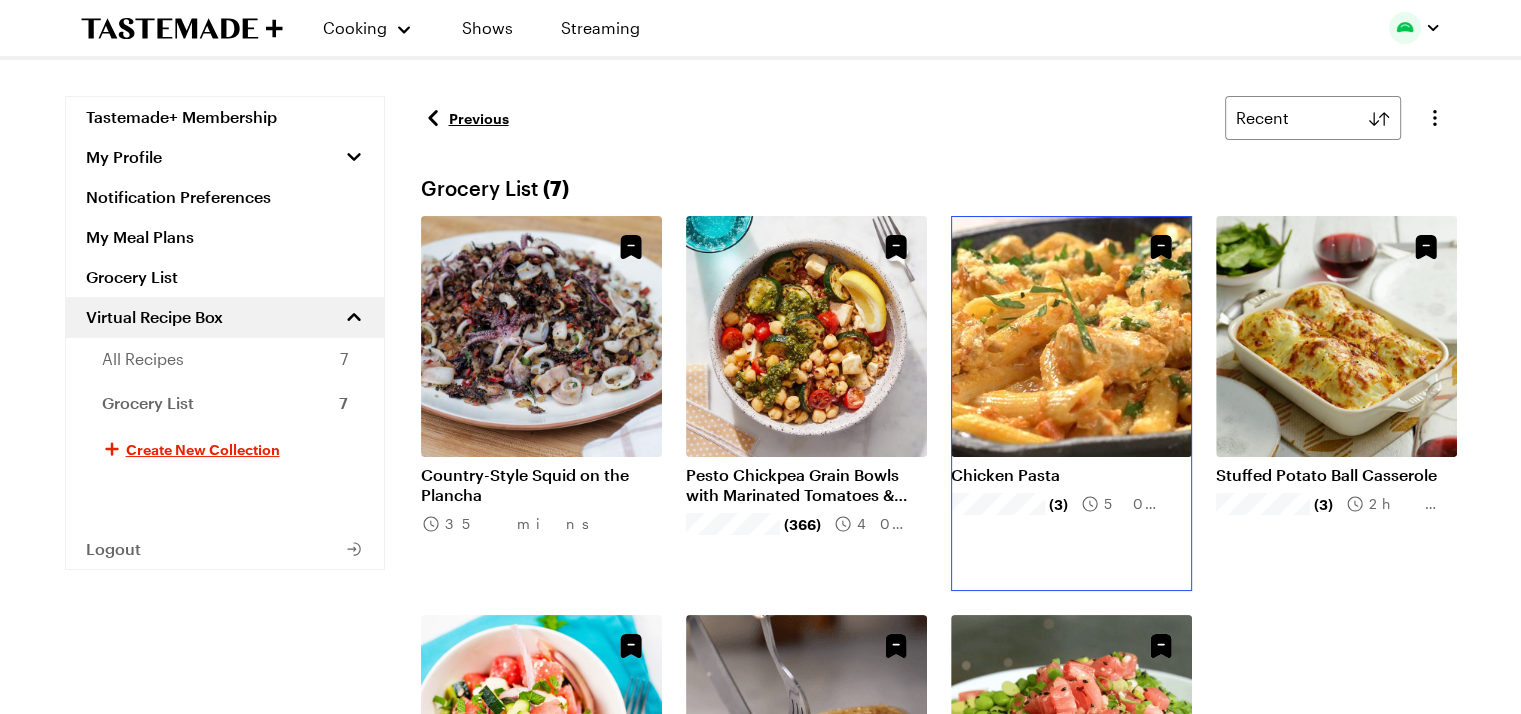 click on "Chicken Pasta" at bounding box center [1071, 475] 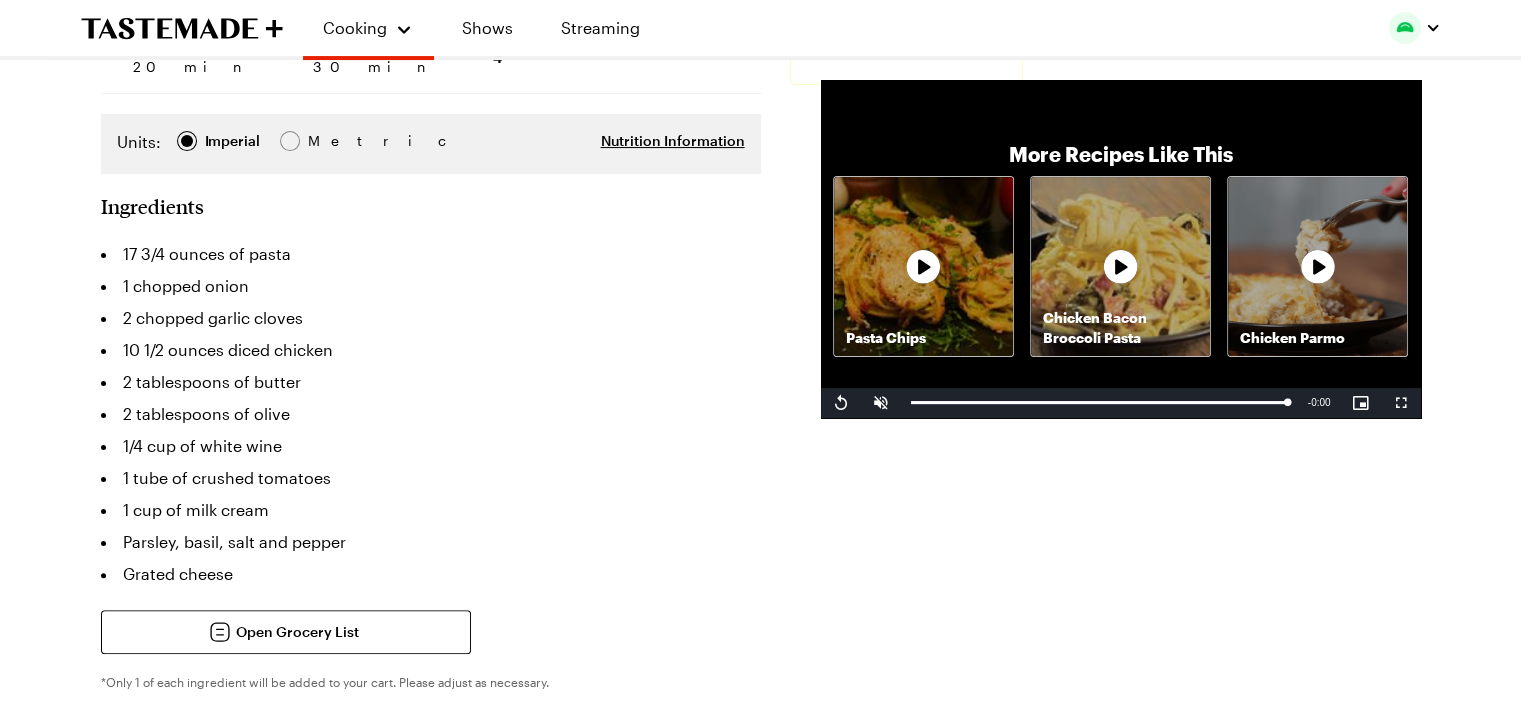 scroll, scrollTop: 395, scrollLeft: 0, axis: vertical 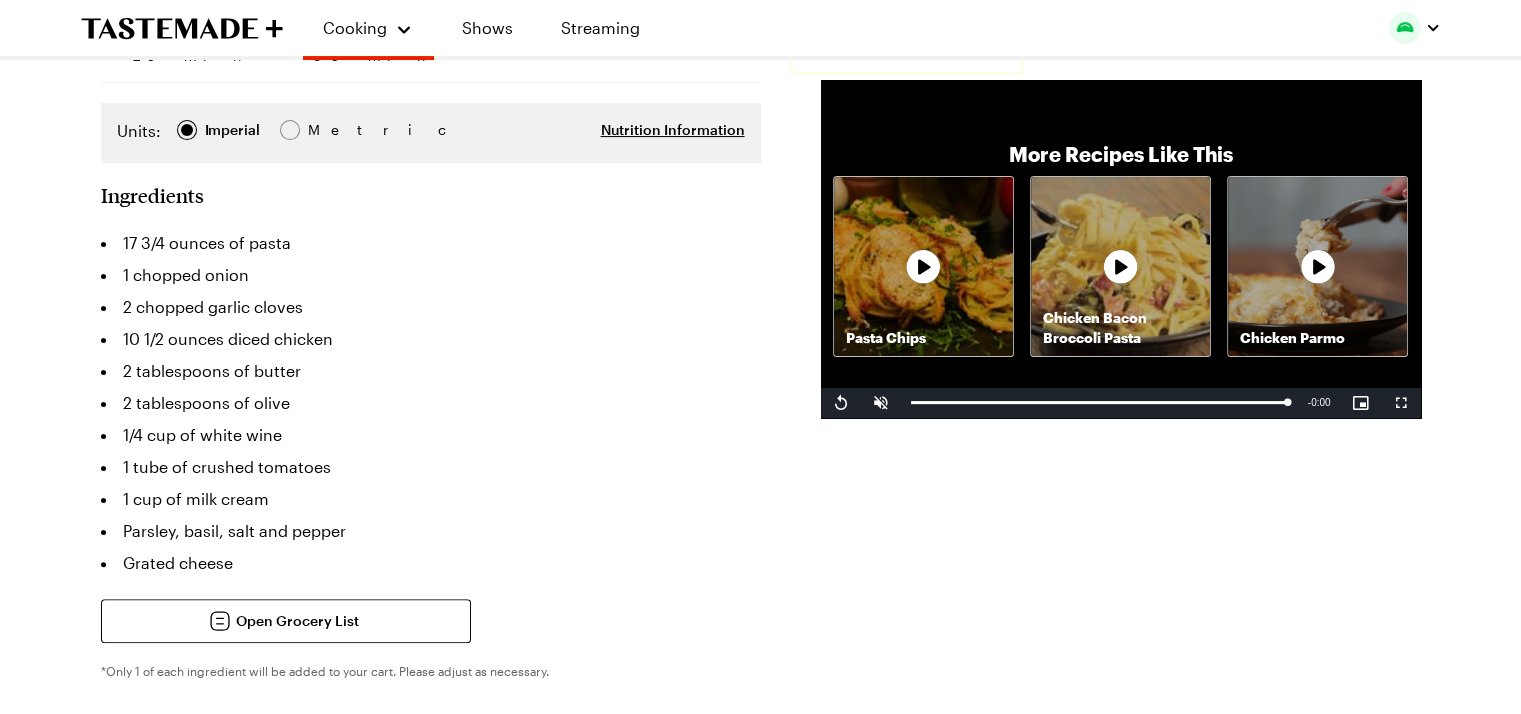 click on "Chicken Bacon Broccoli Pasta" at bounding box center [1120, 266] 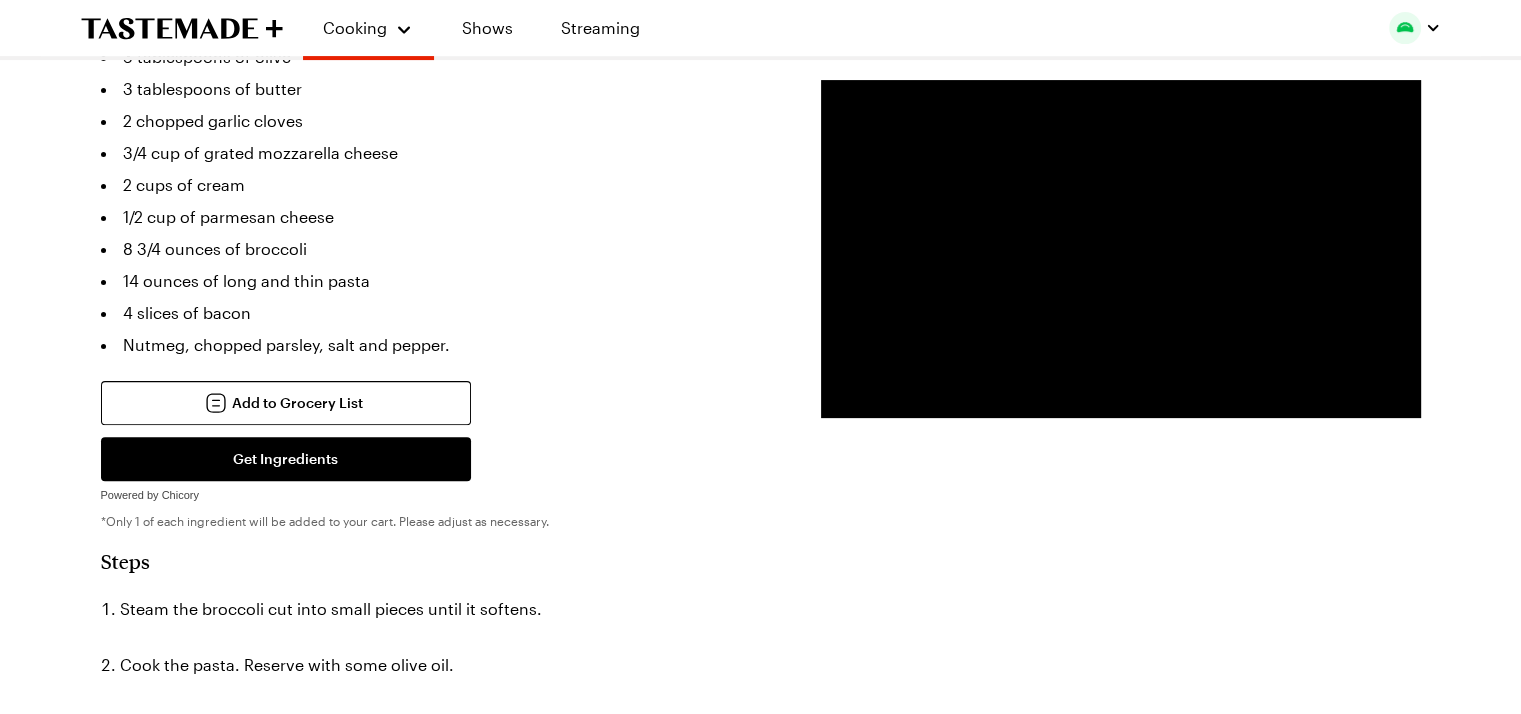 scroll, scrollTop: 570, scrollLeft: 0, axis: vertical 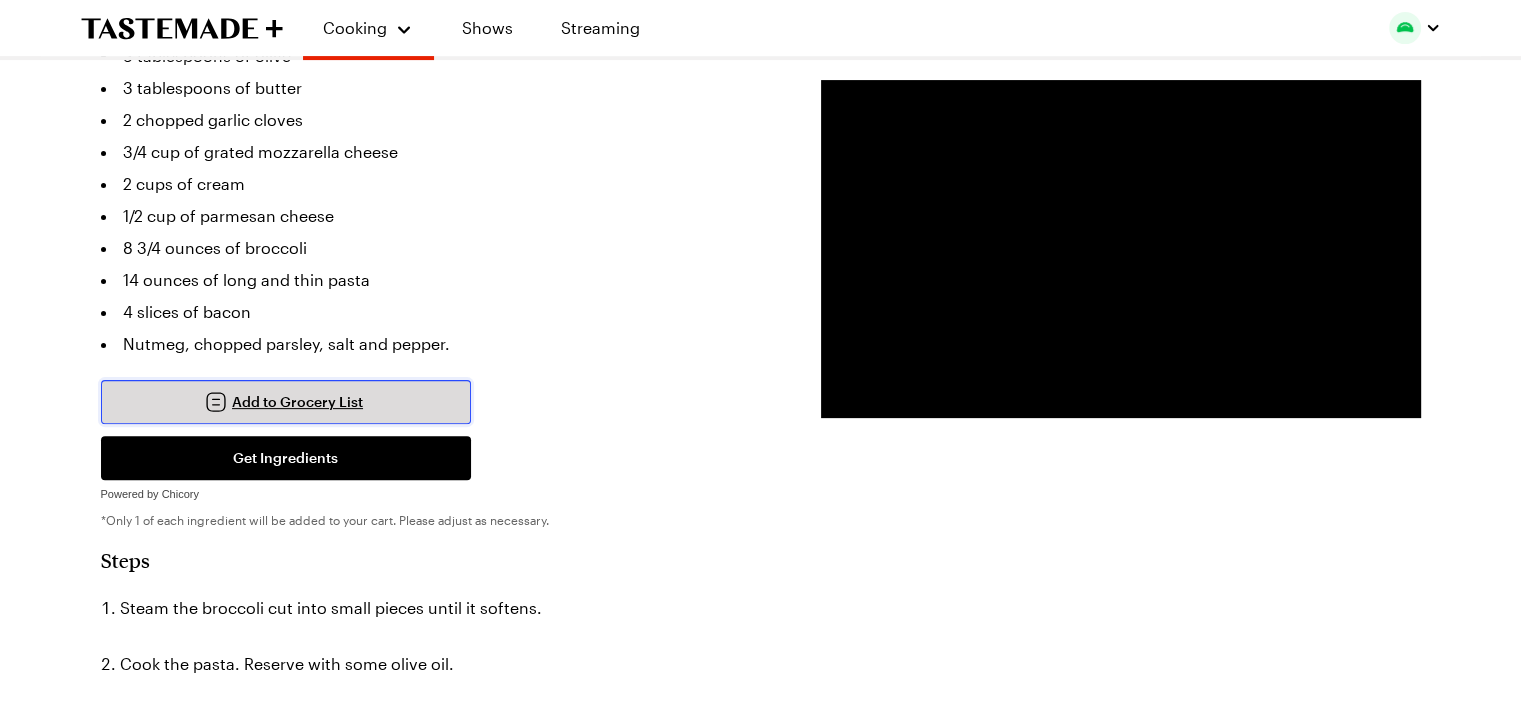 click on "Add to Grocery List" at bounding box center (286, 402) 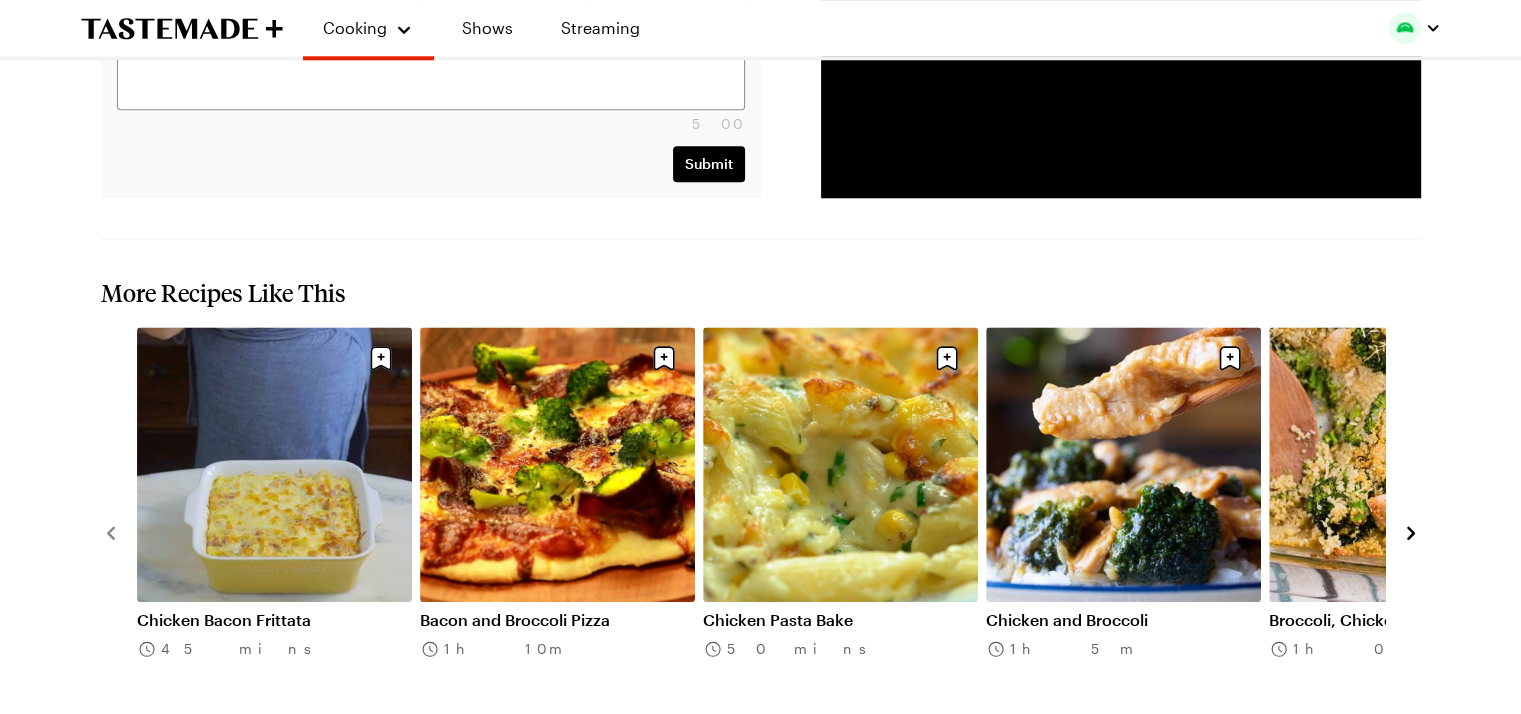 scroll, scrollTop: 2111, scrollLeft: 0, axis: vertical 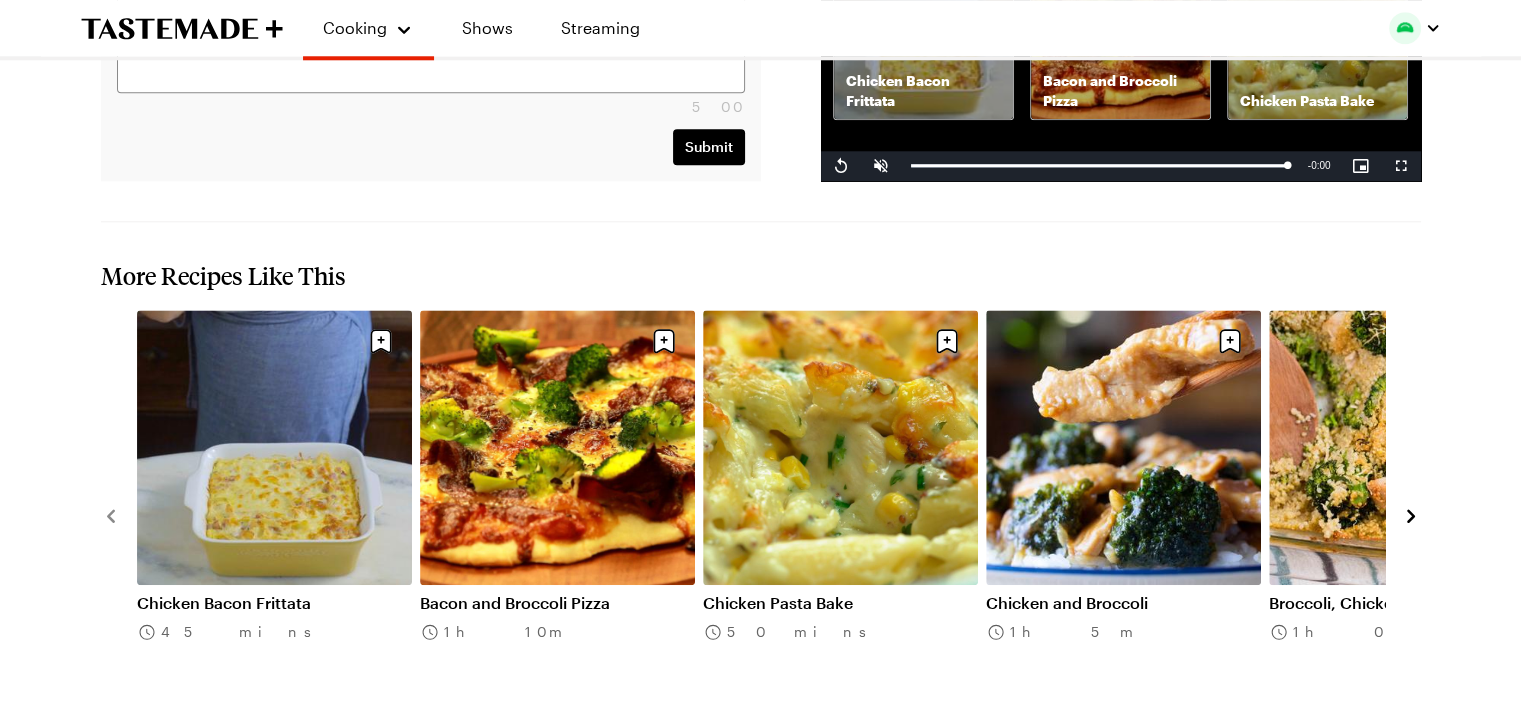 click on "Bacon and Broccoli Pizza" at bounding box center (557, 603) 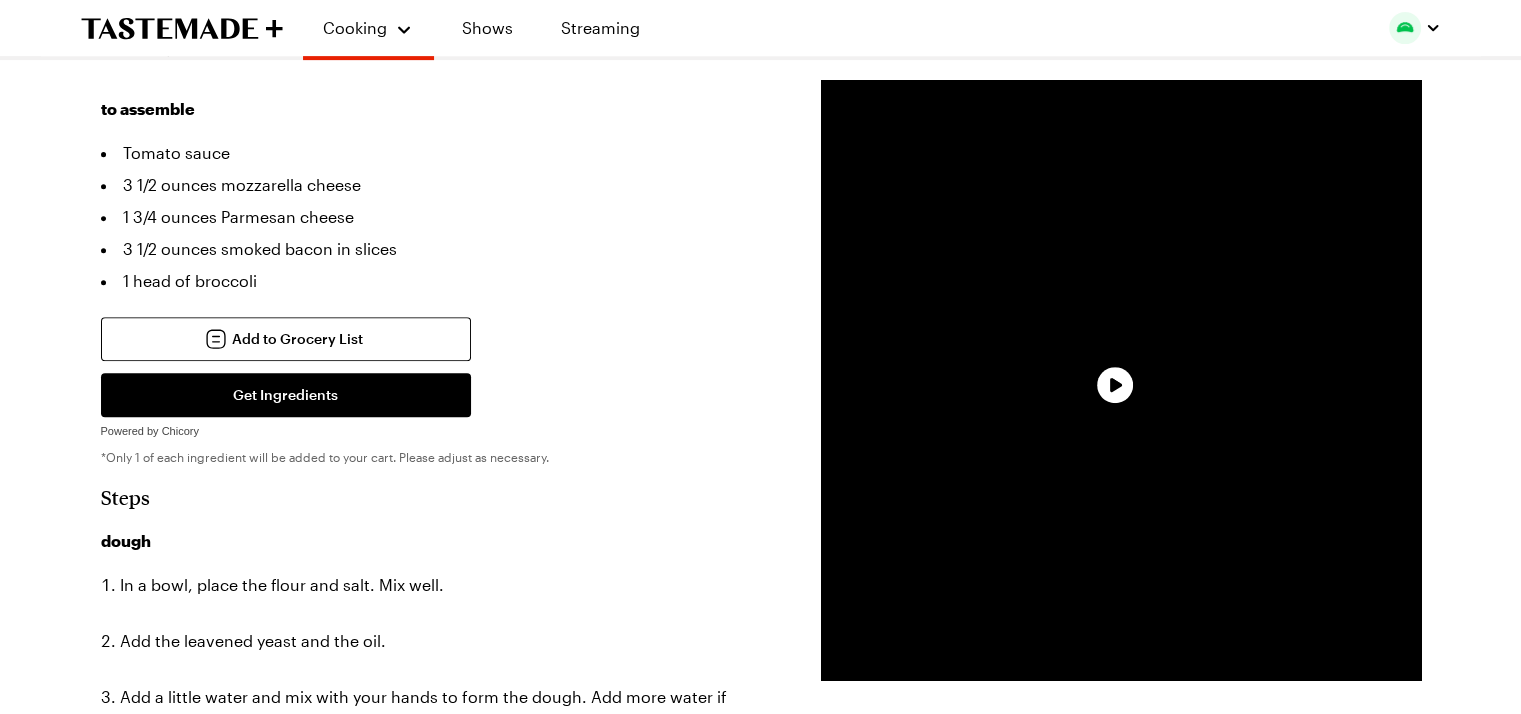 scroll, scrollTop: 790, scrollLeft: 0, axis: vertical 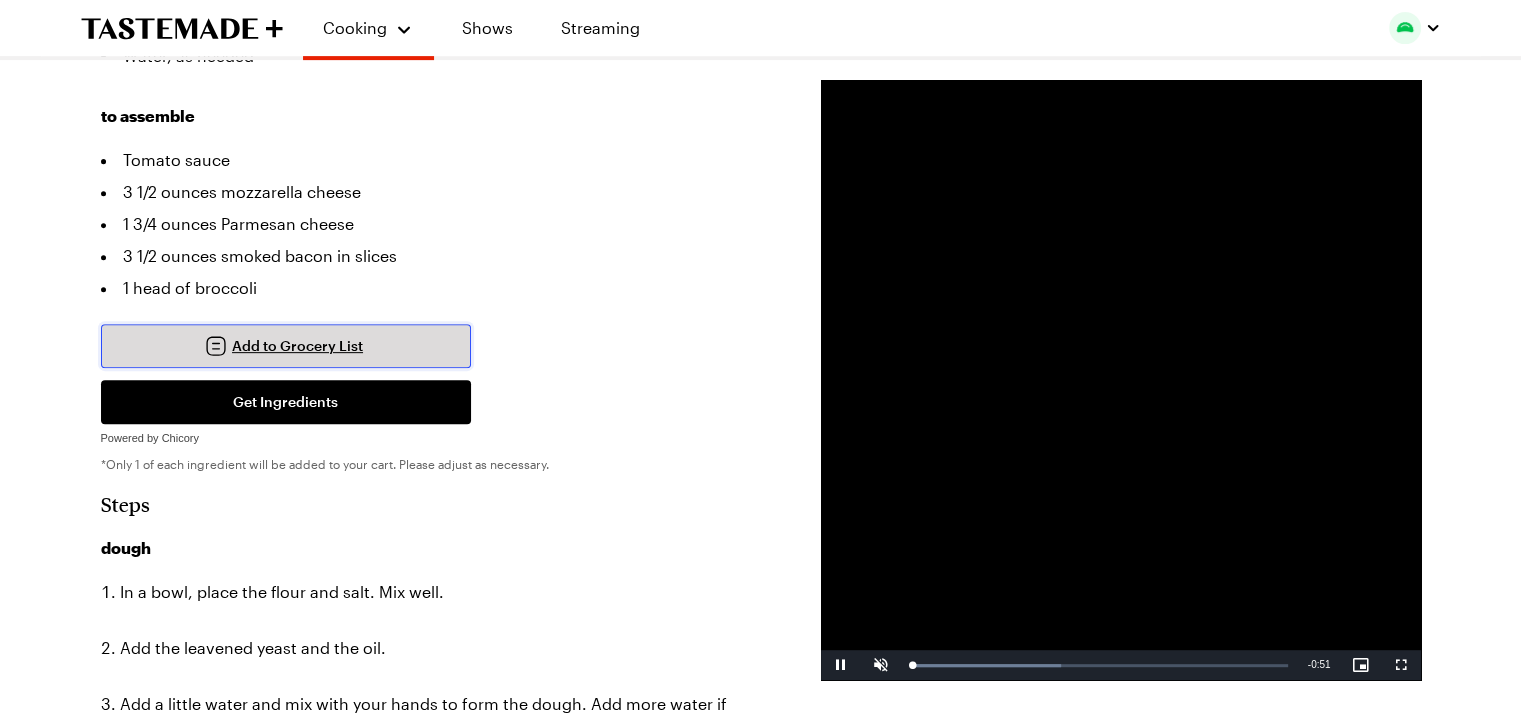 click on "Add to Grocery List" at bounding box center (297, 346) 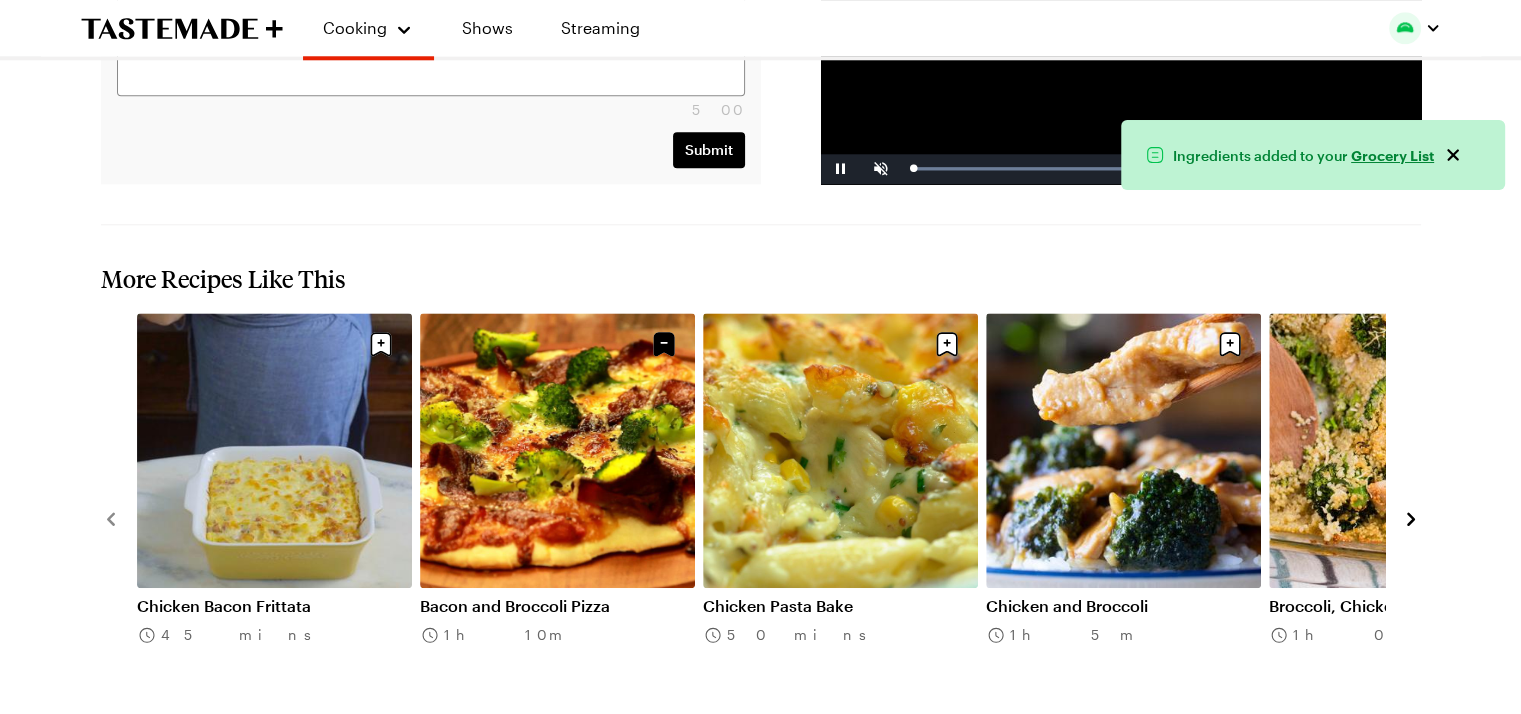 scroll, scrollTop: 2108, scrollLeft: 8, axis: both 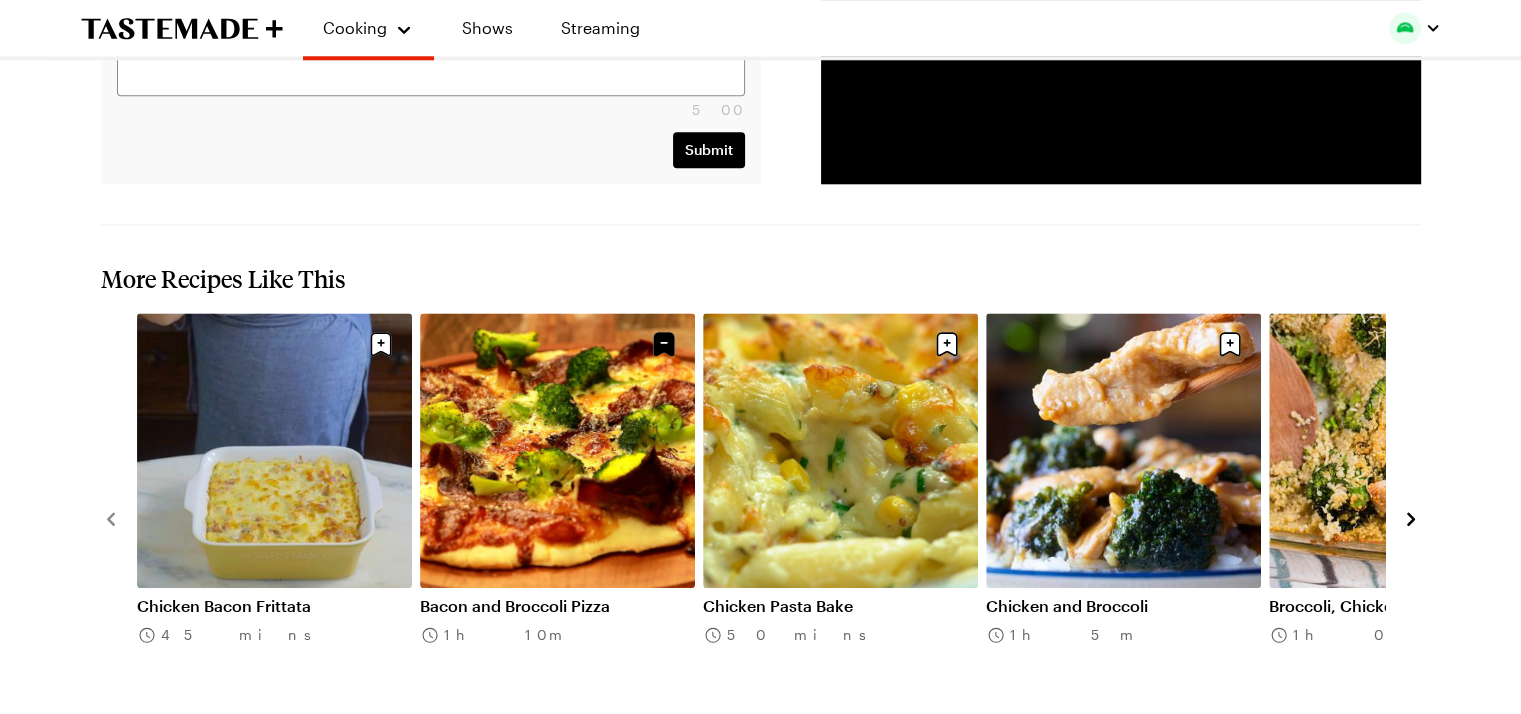 click 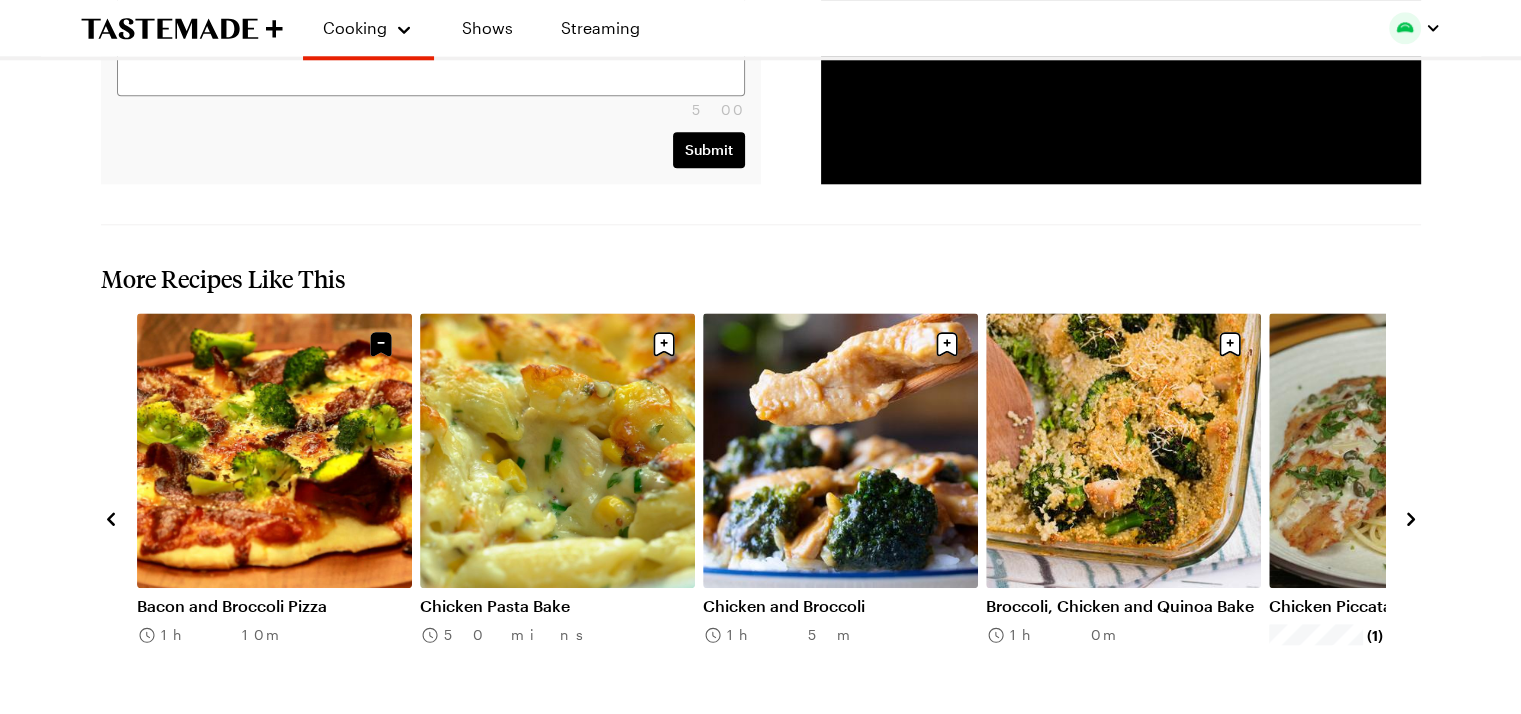 click 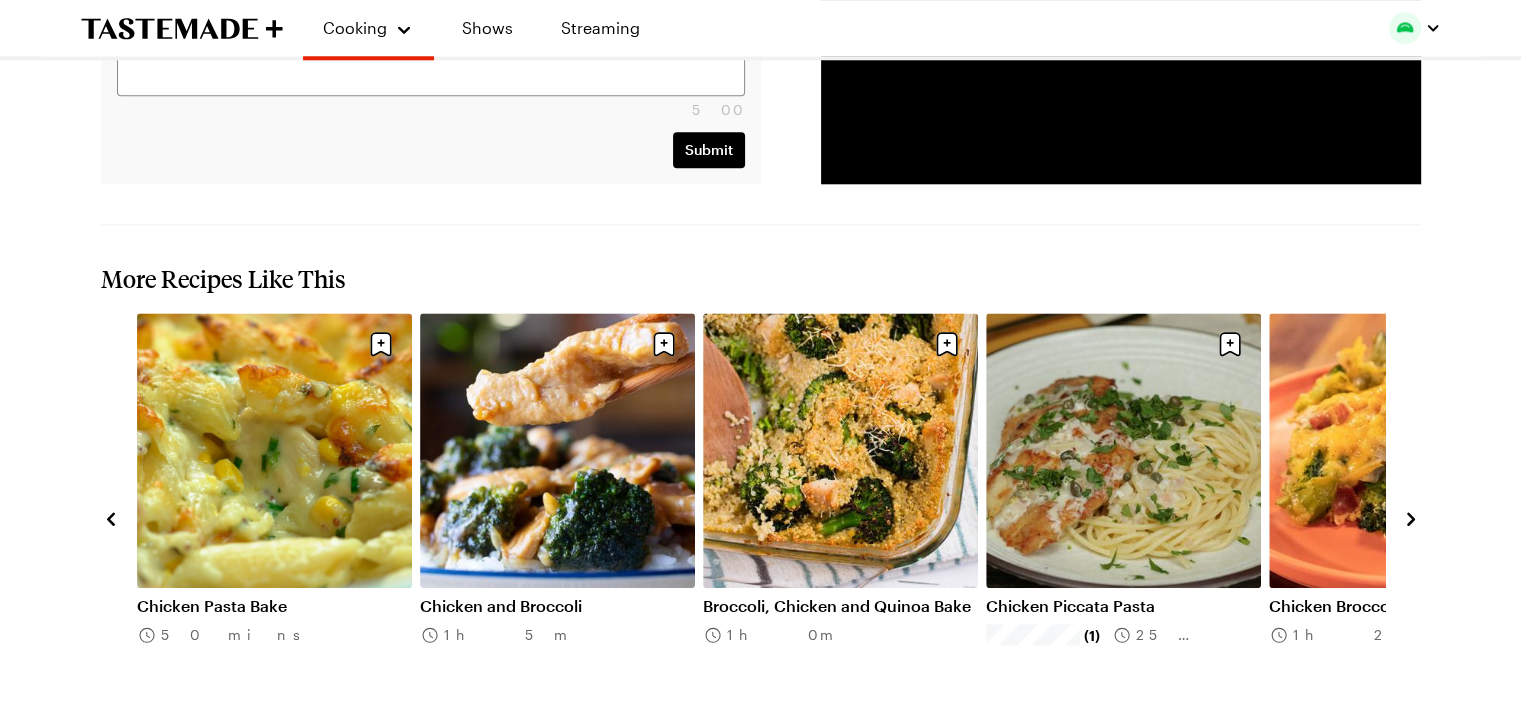 click 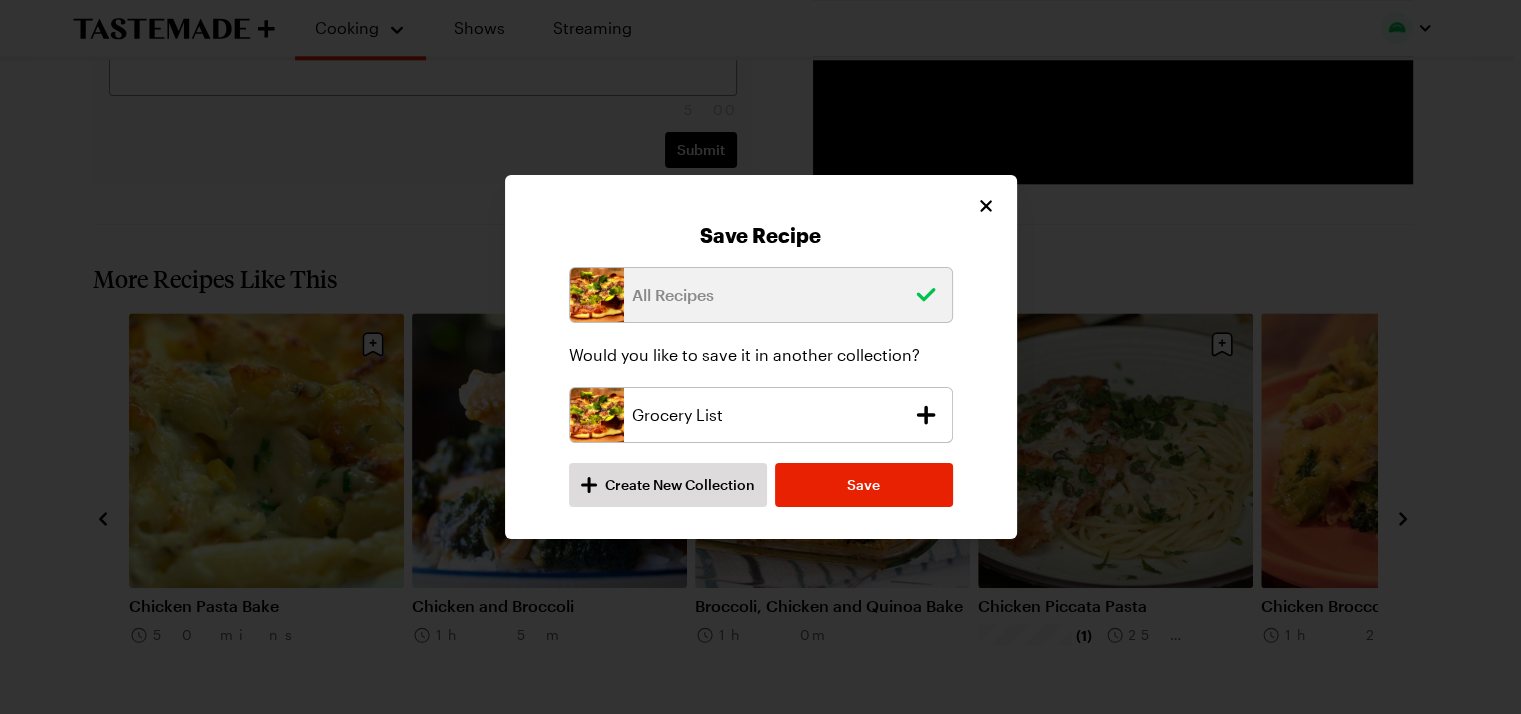 scroll, scrollTop: 2108, scrollLeft: 0, axis: vertical 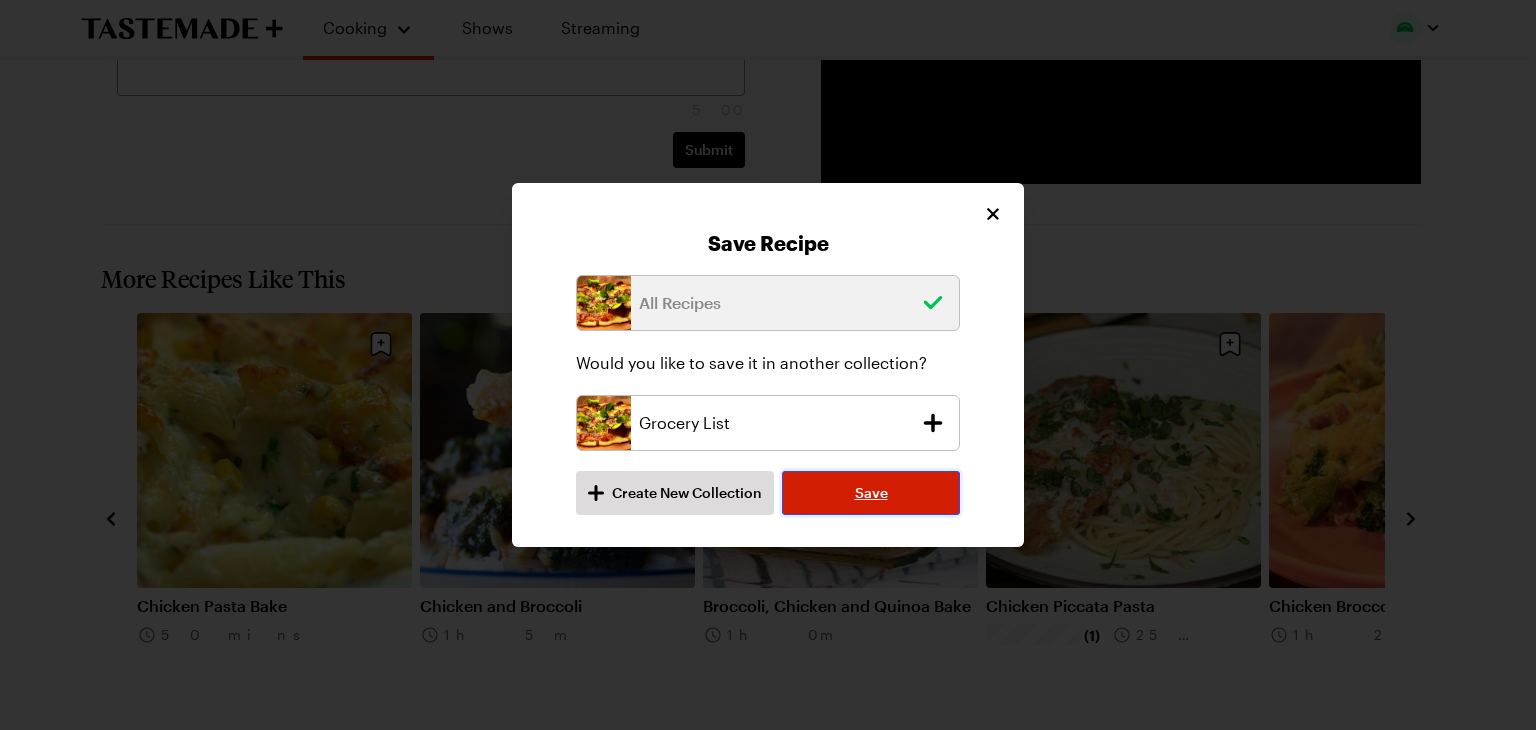 click on "Save" at bounding box center (871, 493) 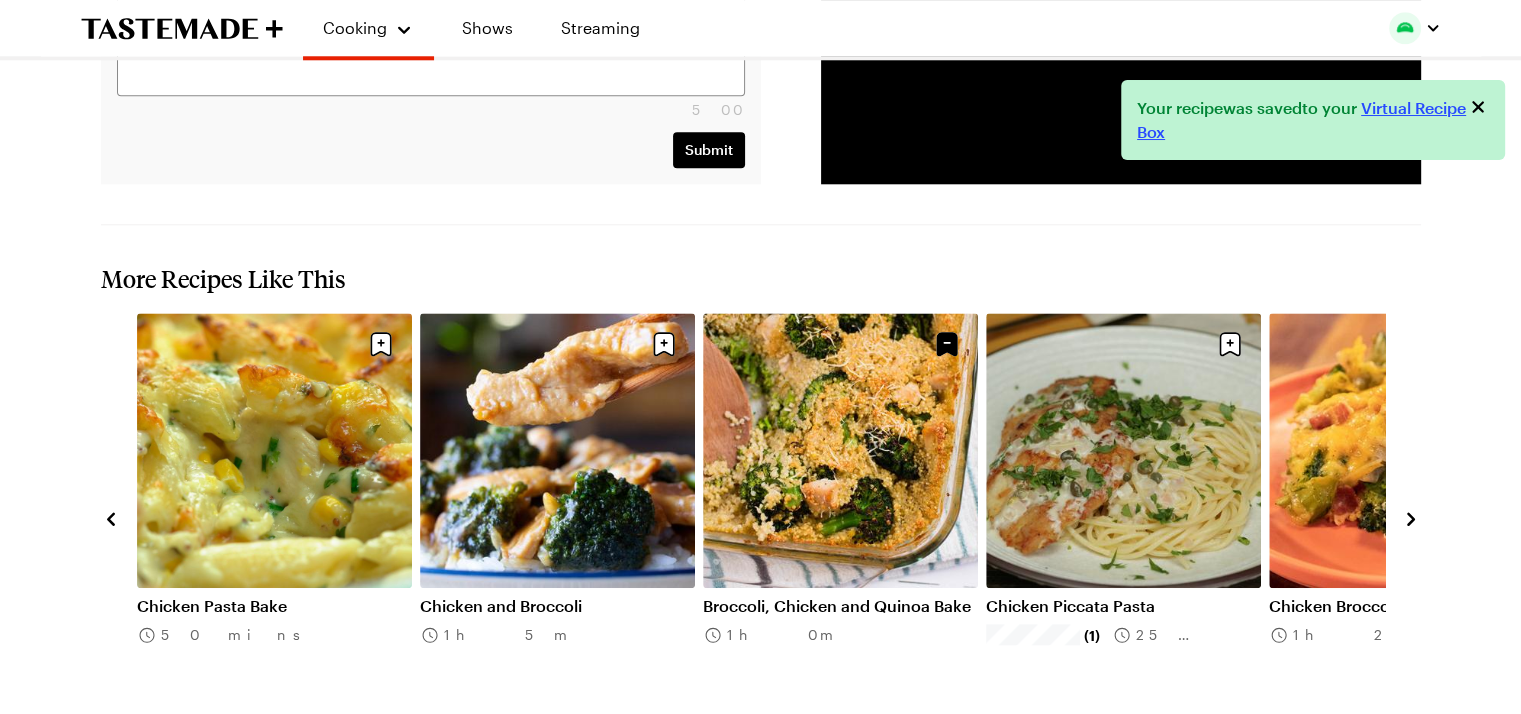 click on "Broccoli, Chicken and Quinoa Bake" at bounding box center (840, 606) 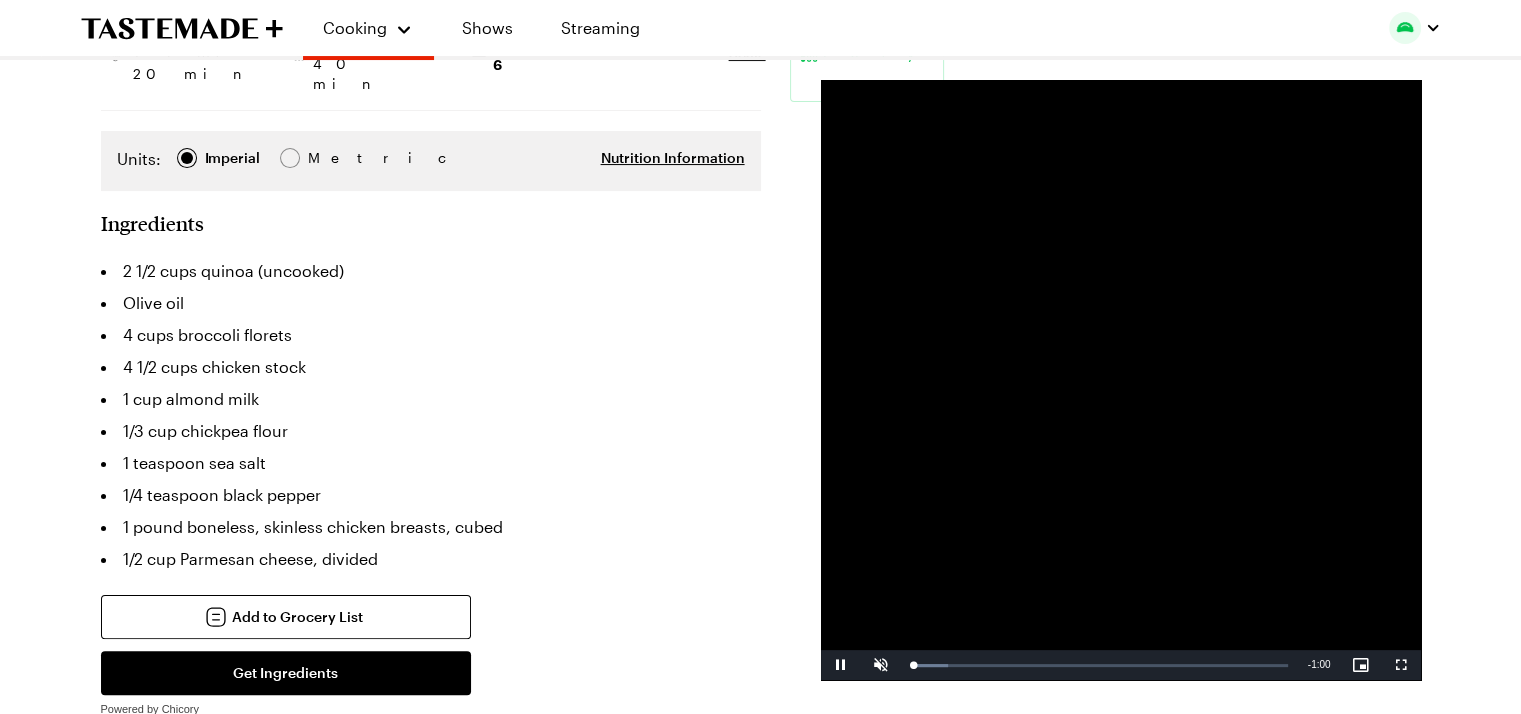 scroll, scrollTop: 344, scrollLeft: 8, axis: both 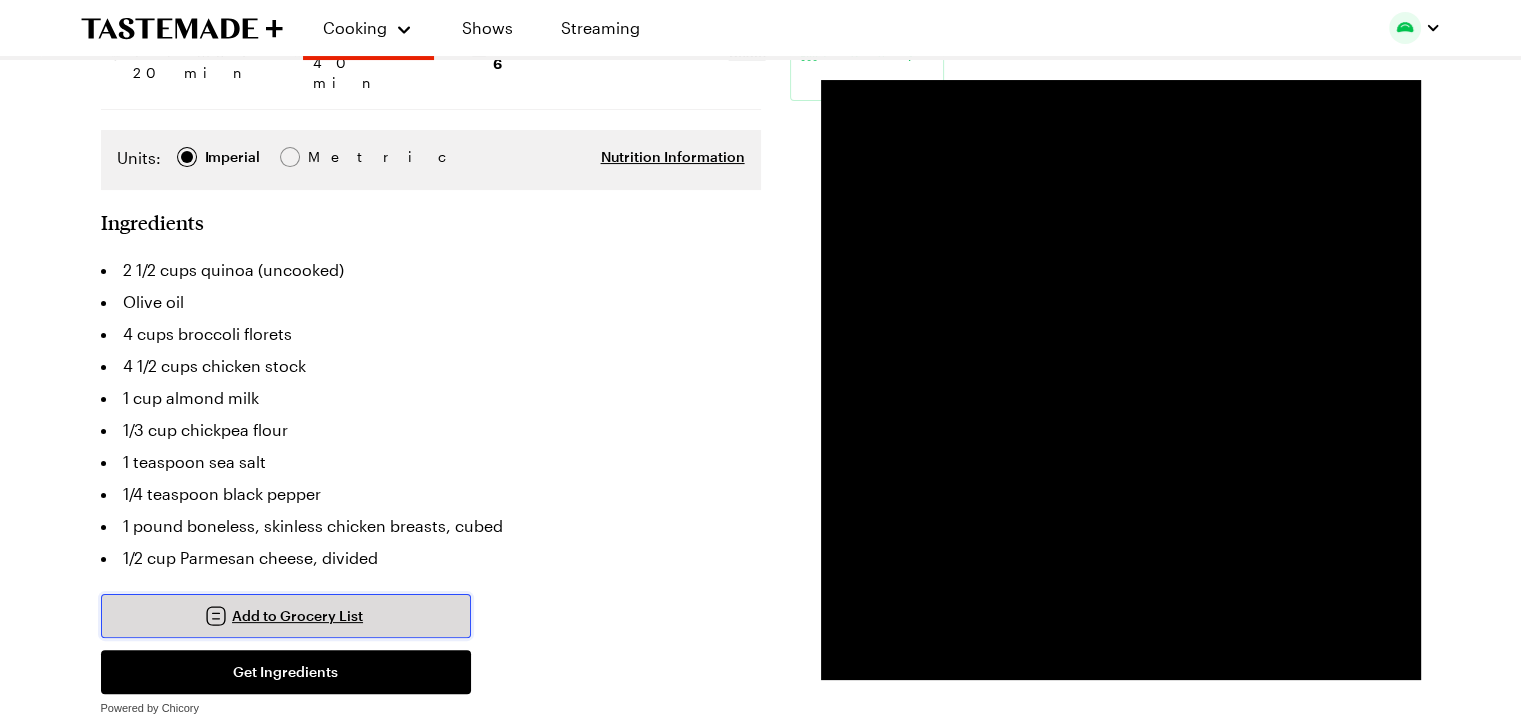 click on "Add to Grocery List" at bounding box center [286, 616] 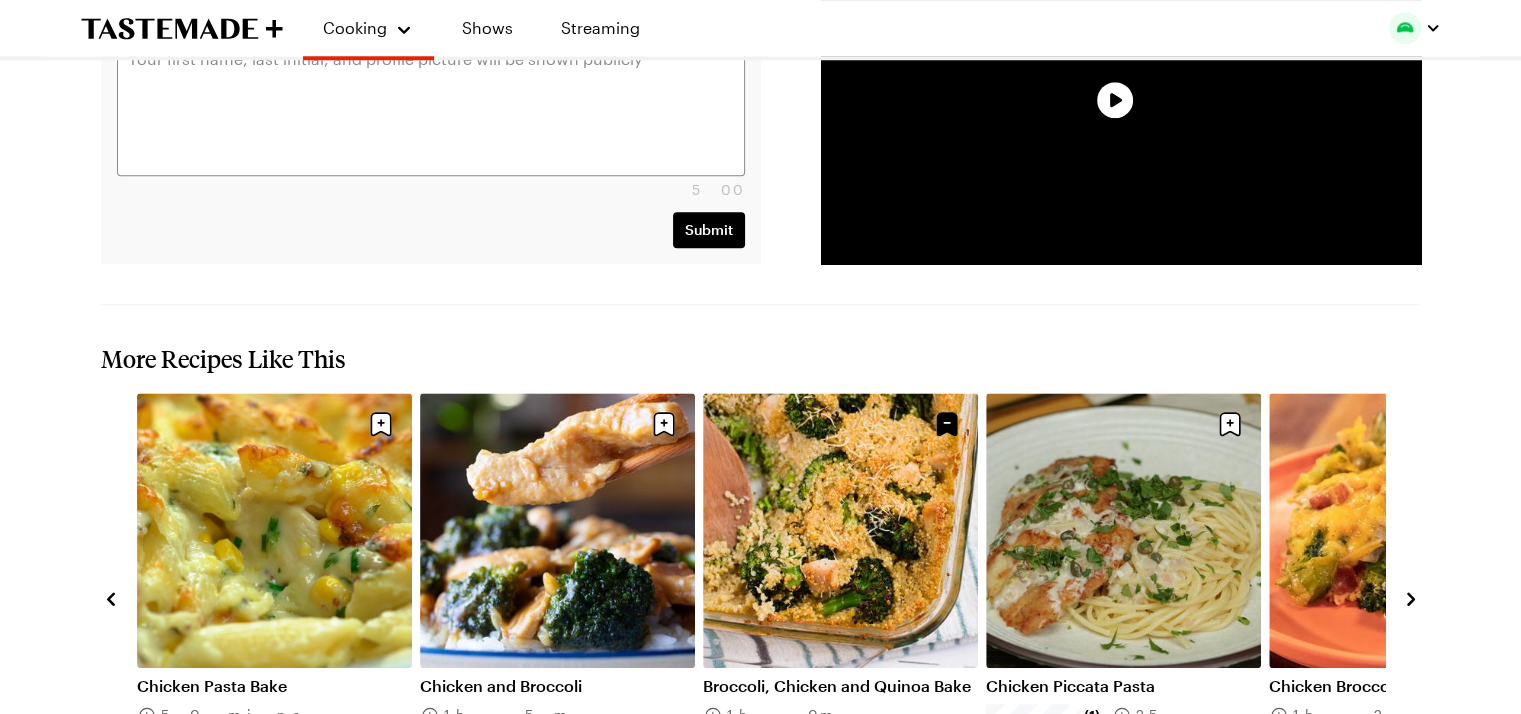 scroll, scrollTop: 2028, scrollLeft: 8, axis: both 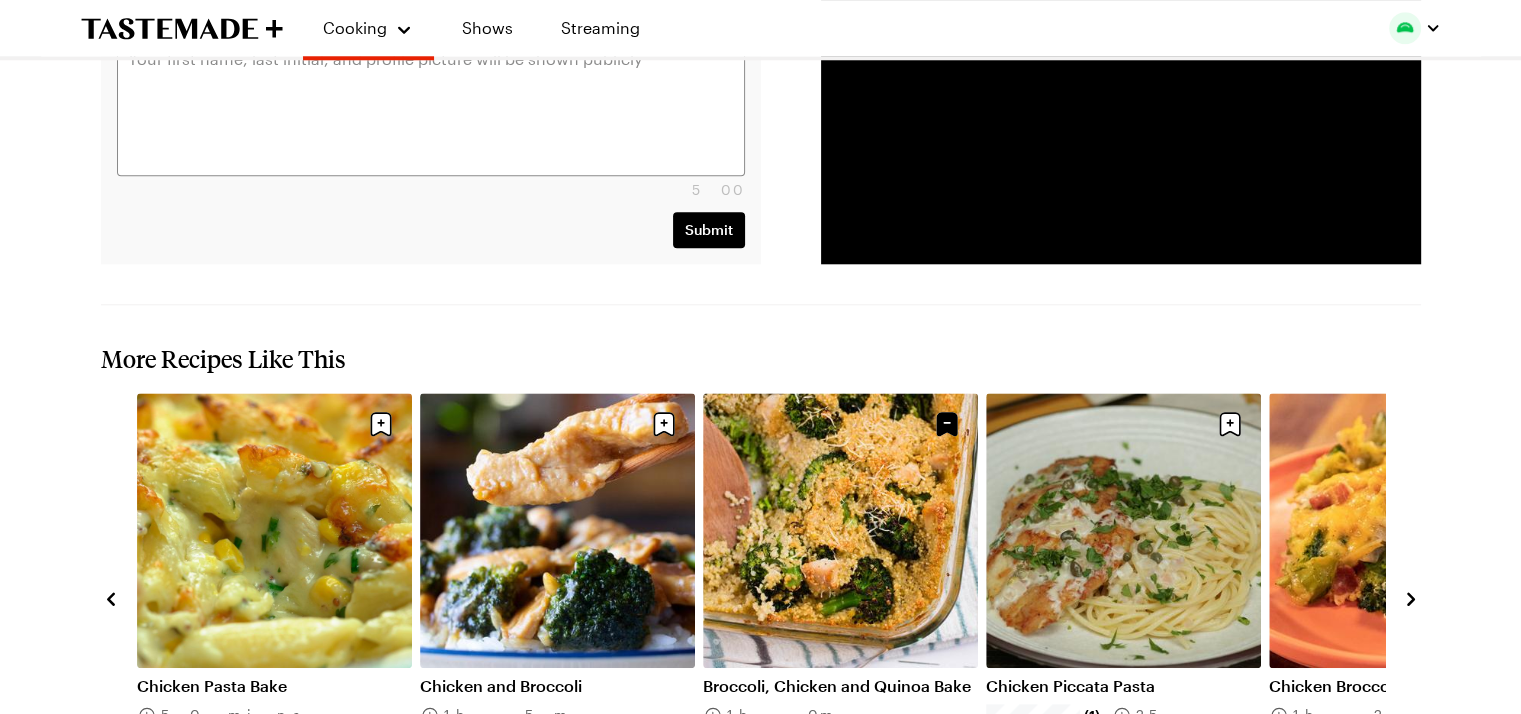 drag, startPoint x: 1414, startPoint y: 567, endPoint x: 1392, endPoint y: 565, distance: 22.090721 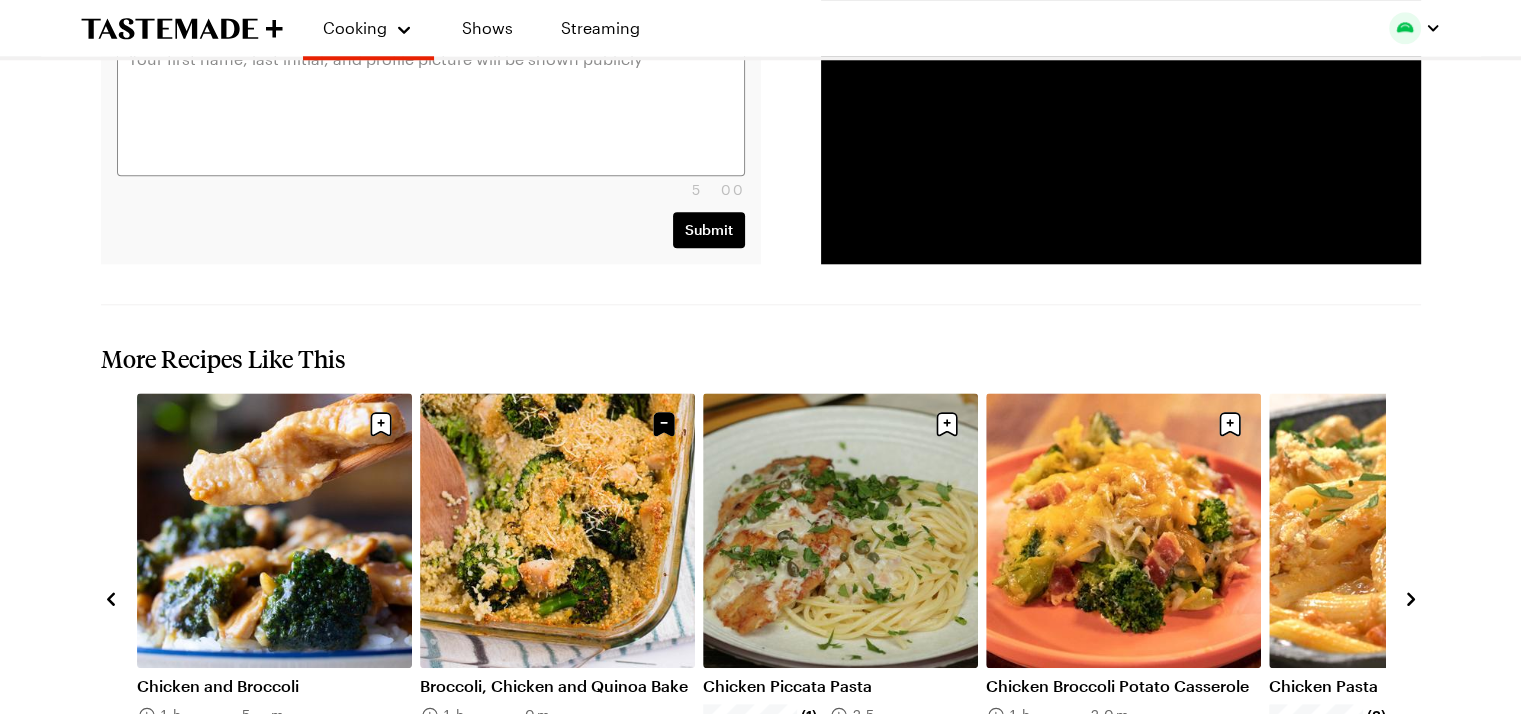 click on "Chicken Broccoli Potato Casserole" at bounding box center [1123, 686] 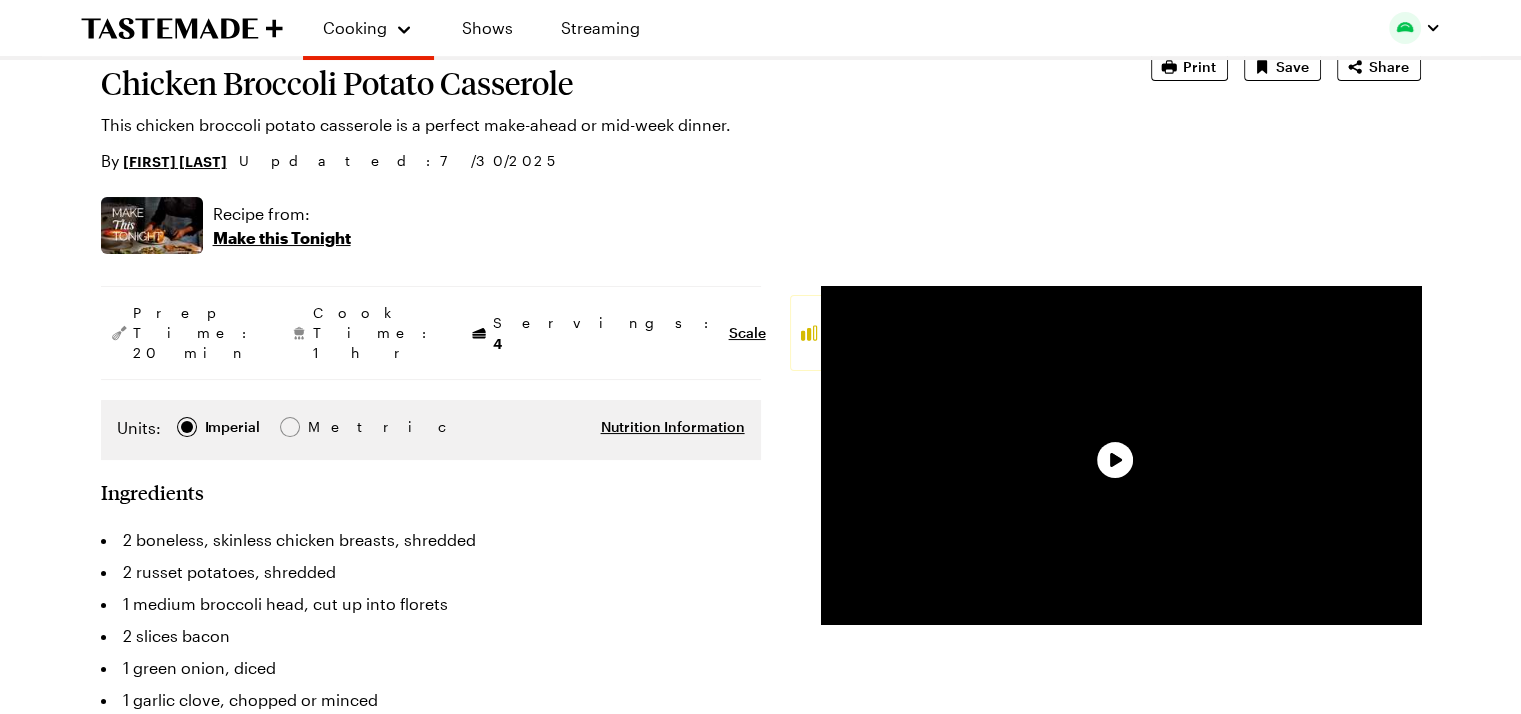 scroll, scrollTop: 490, scrollLeft: 0, axis: vertical 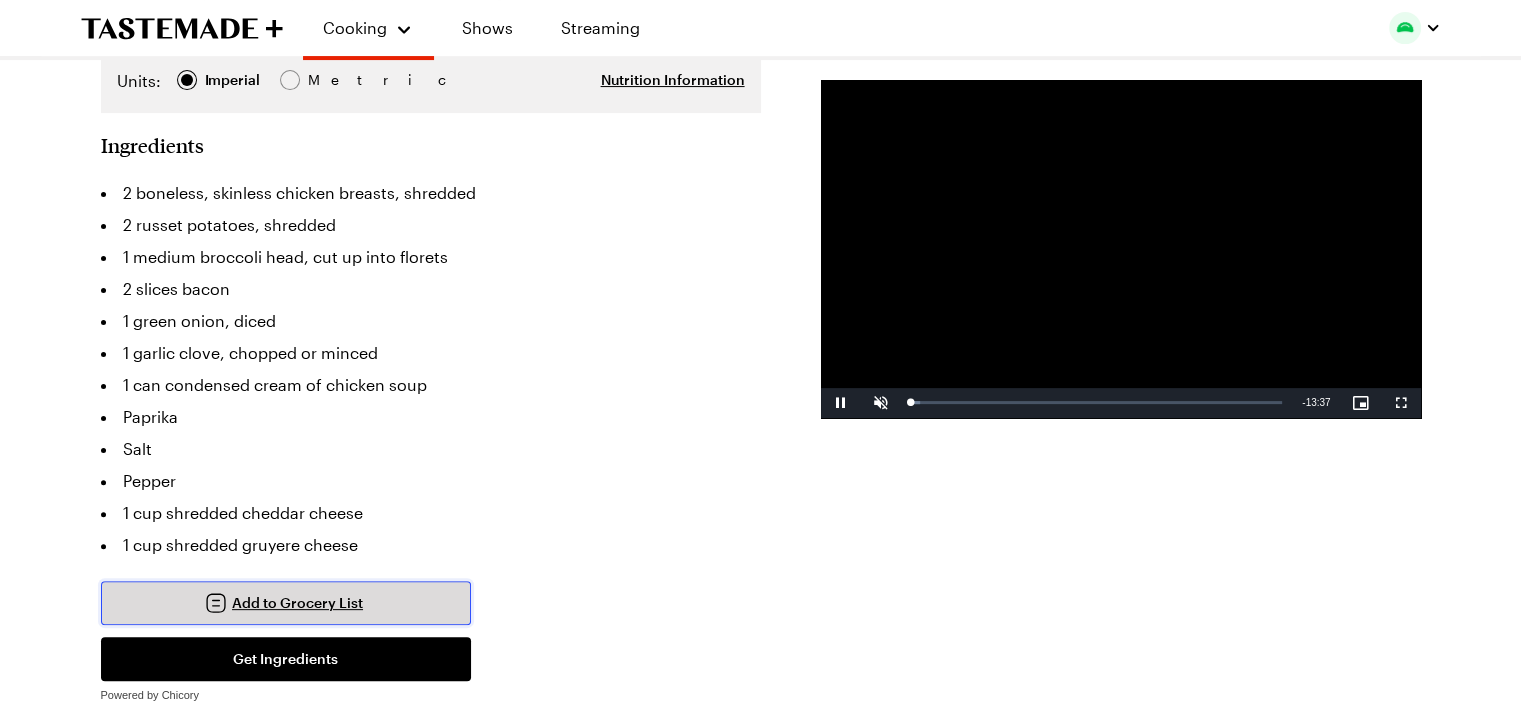 click on "Add to Grocery List" at bounding box center [286, 603] 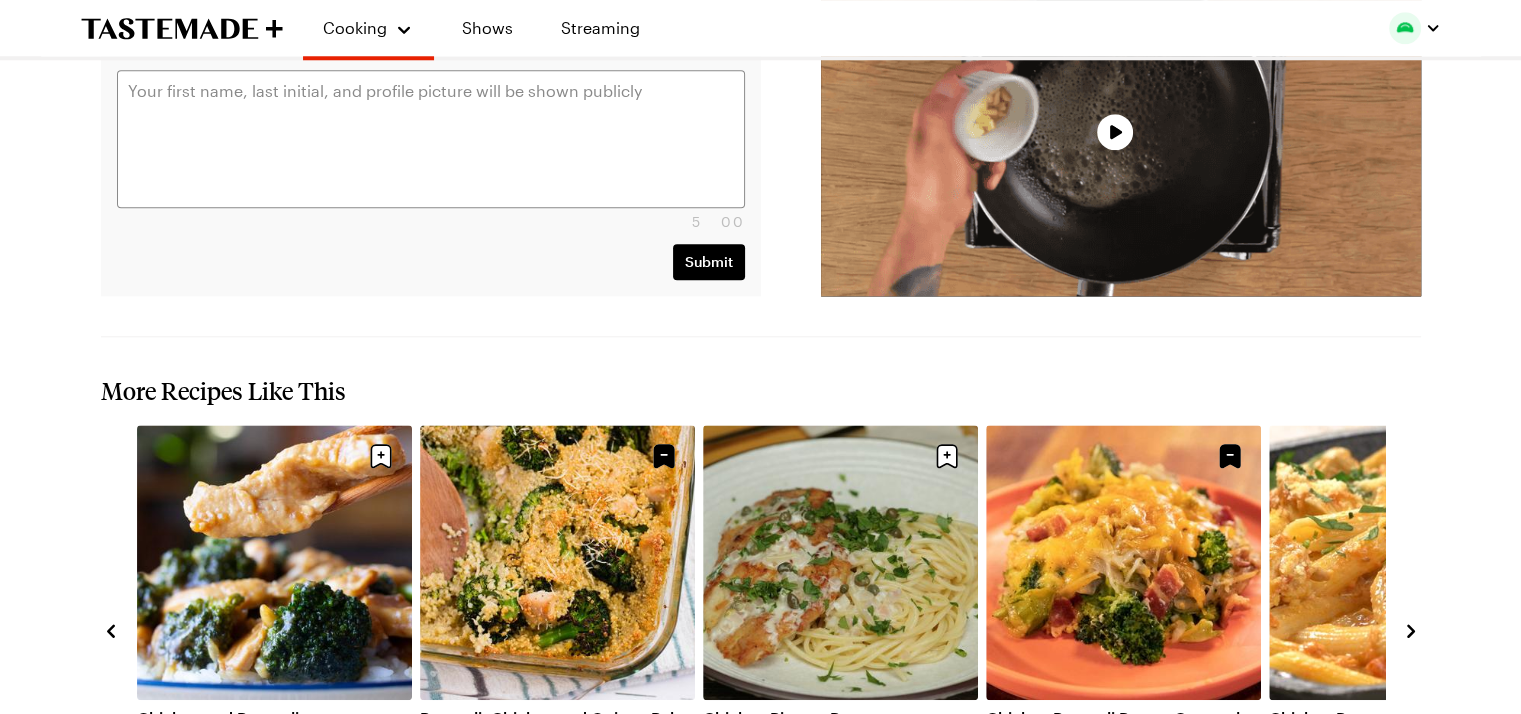 type on "x" 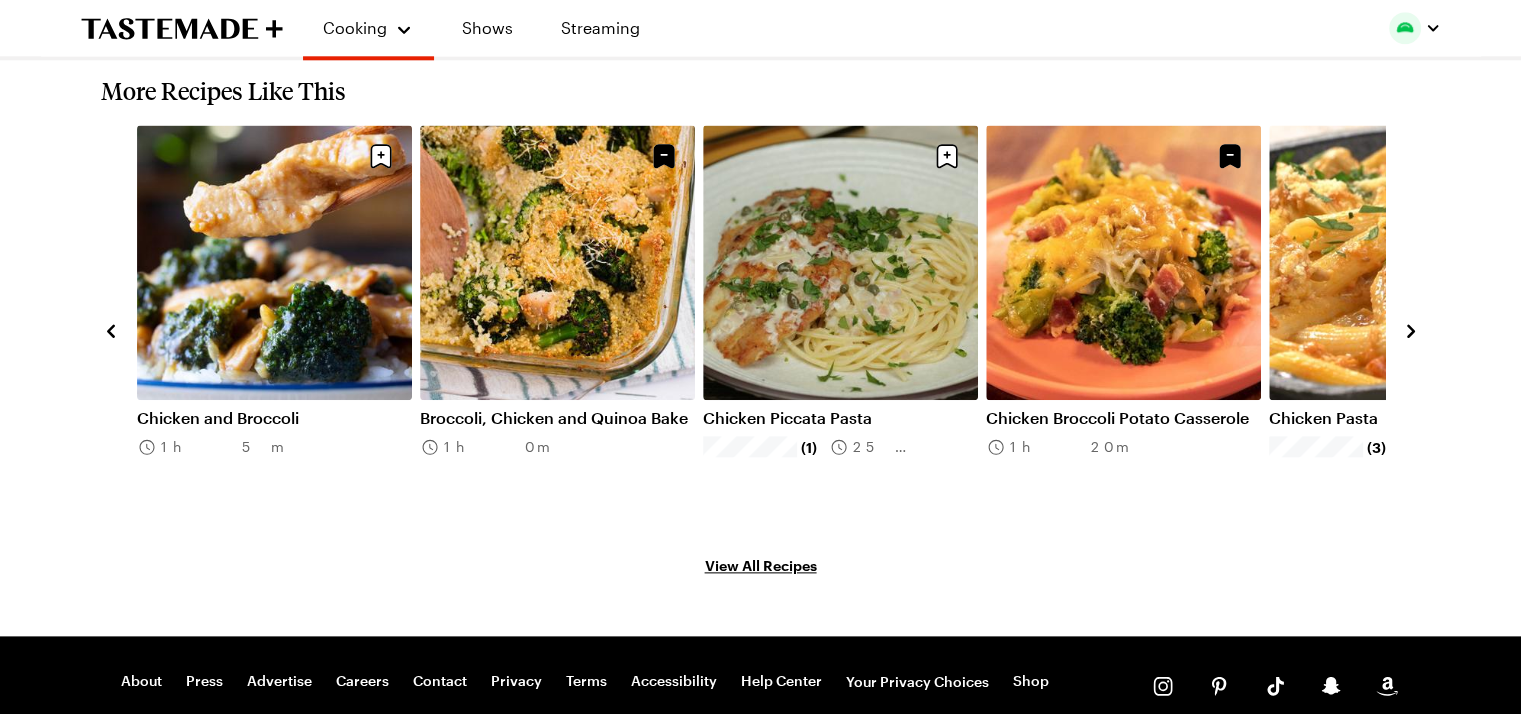 scroll, scrollTop: 2338, scrollLeft: 8, axis: both 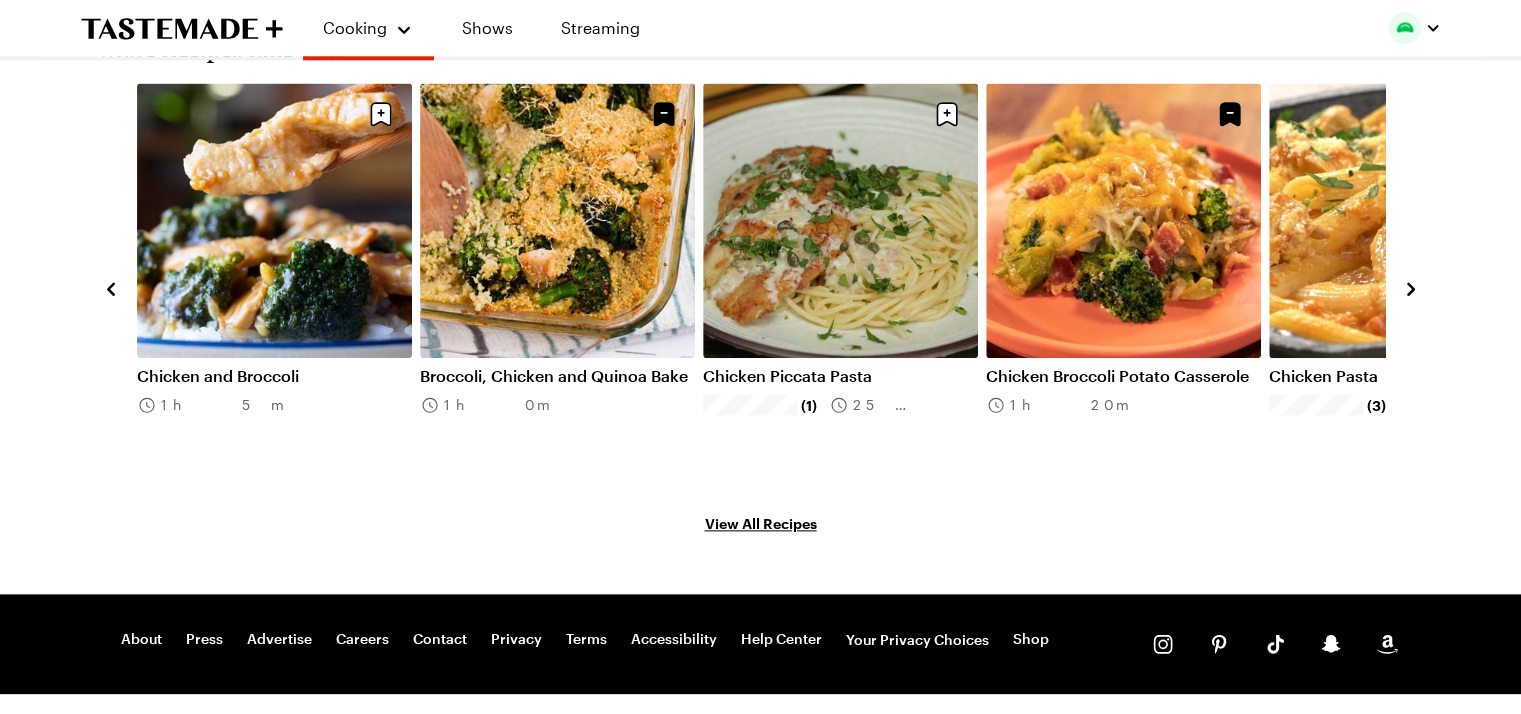 click 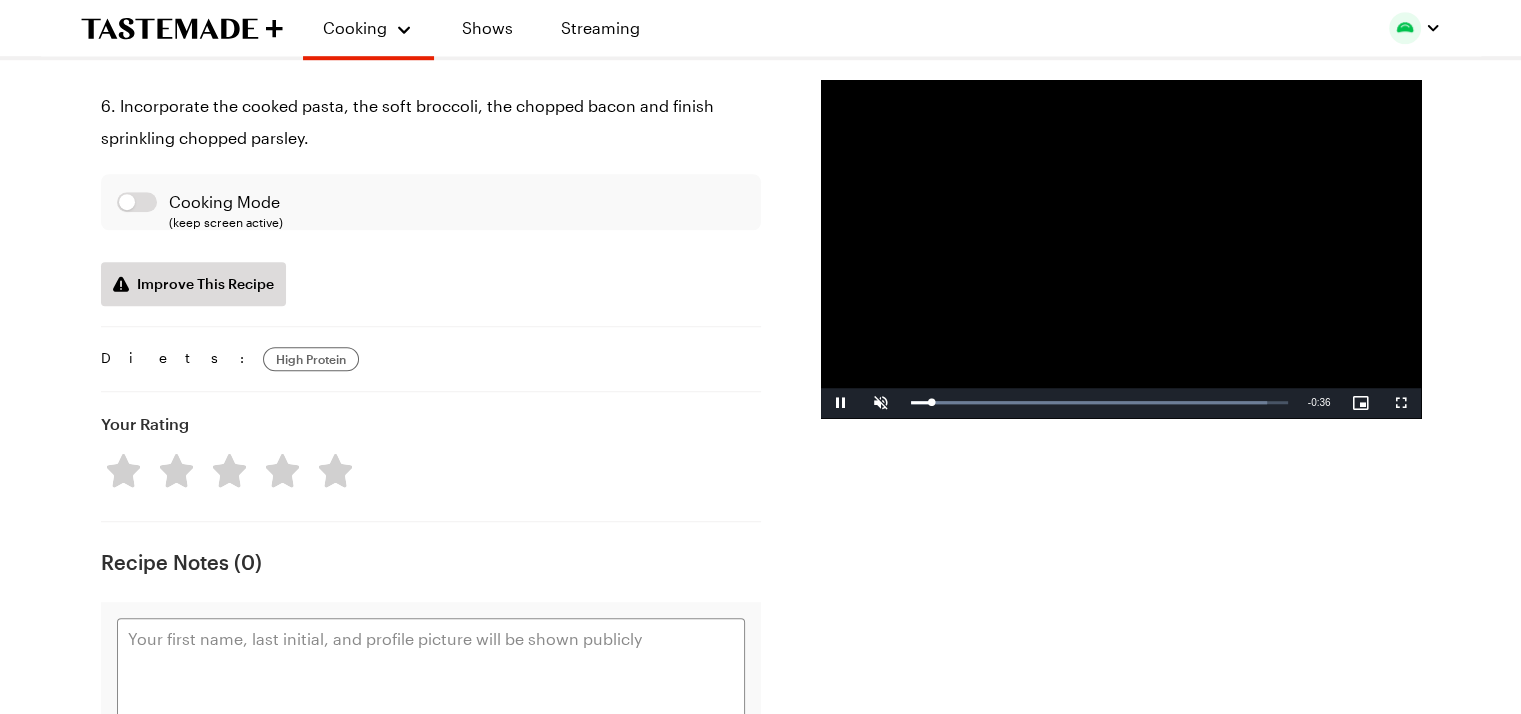 scroll, scrollTop: 1448, scrollLeft: 0, axis: vertical 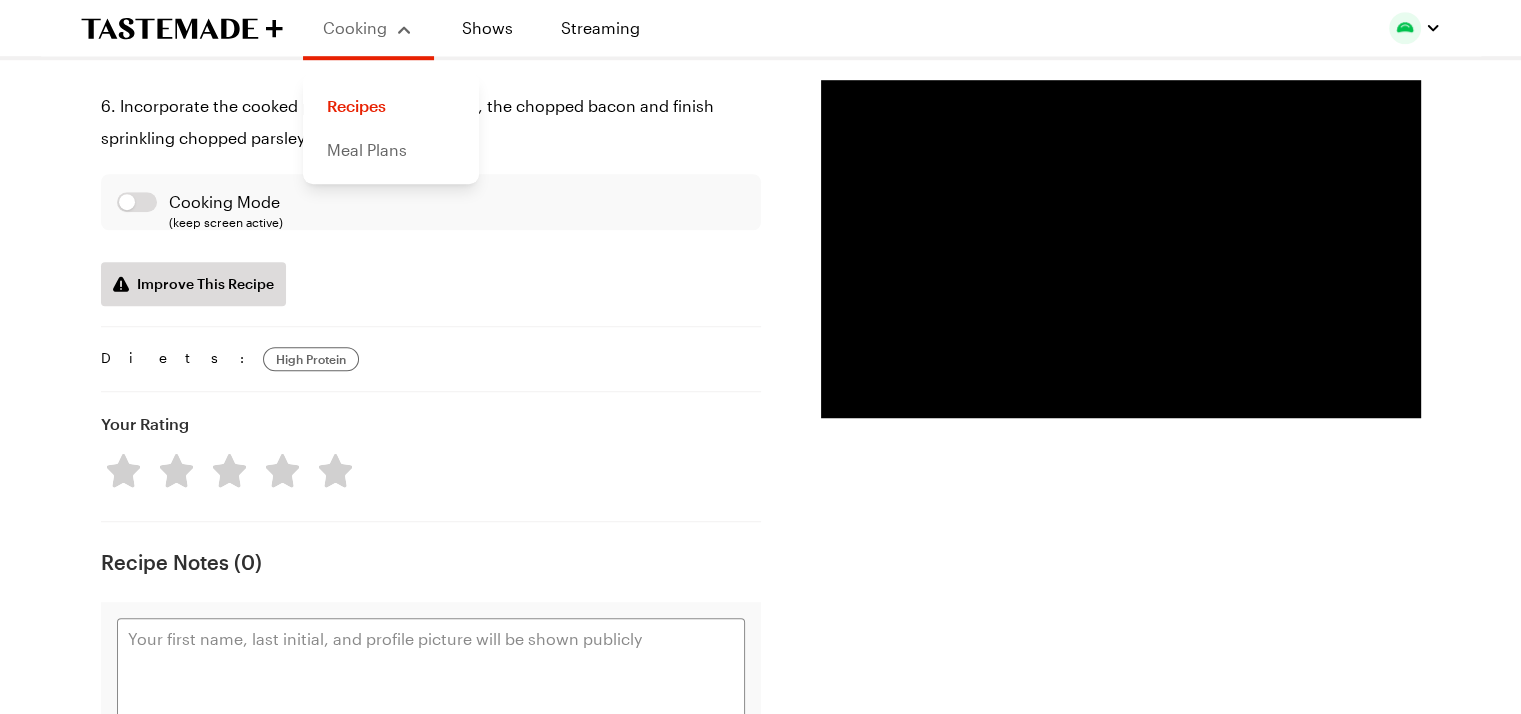 click on "Meal Plans" at bounding box center (391, 150) 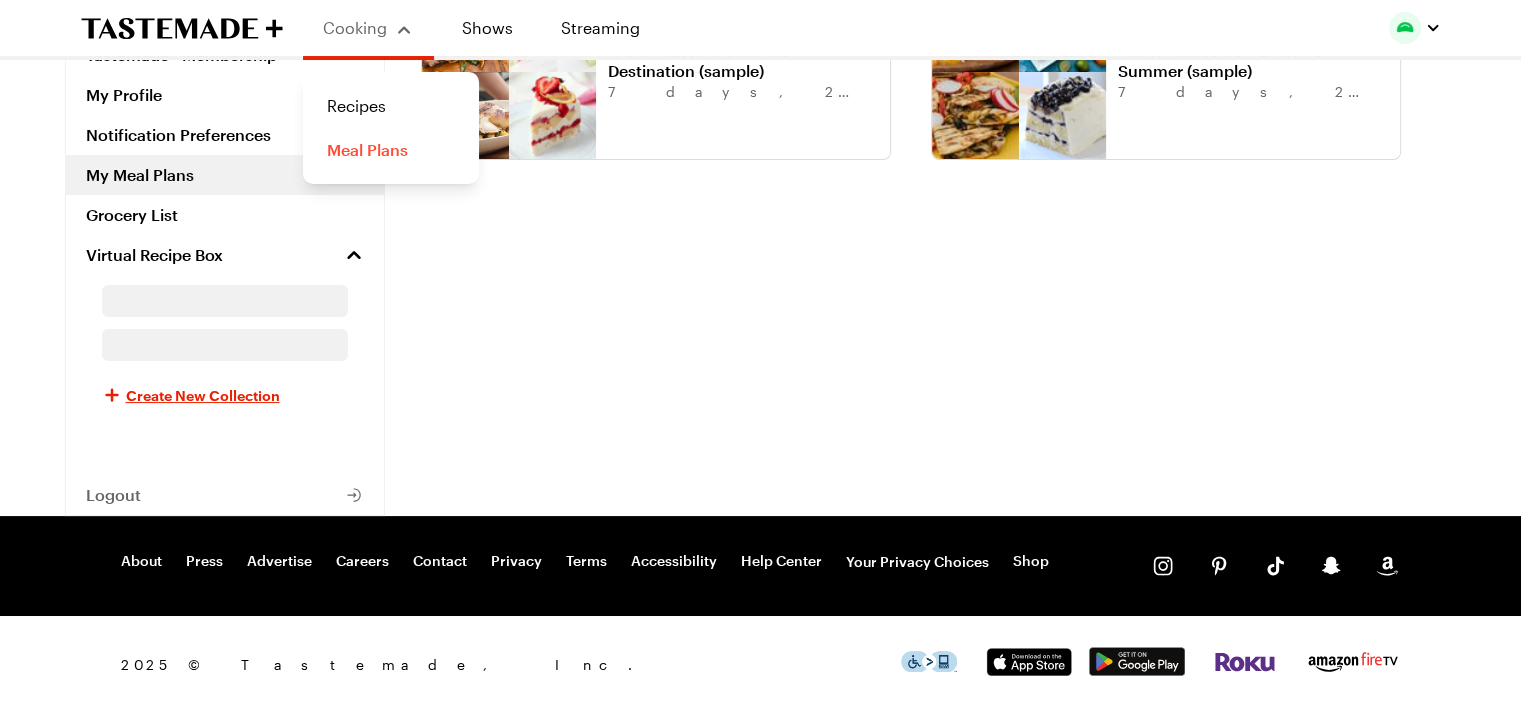 scroll, scrollTop: 0, scrollLeft: 0, axis: both 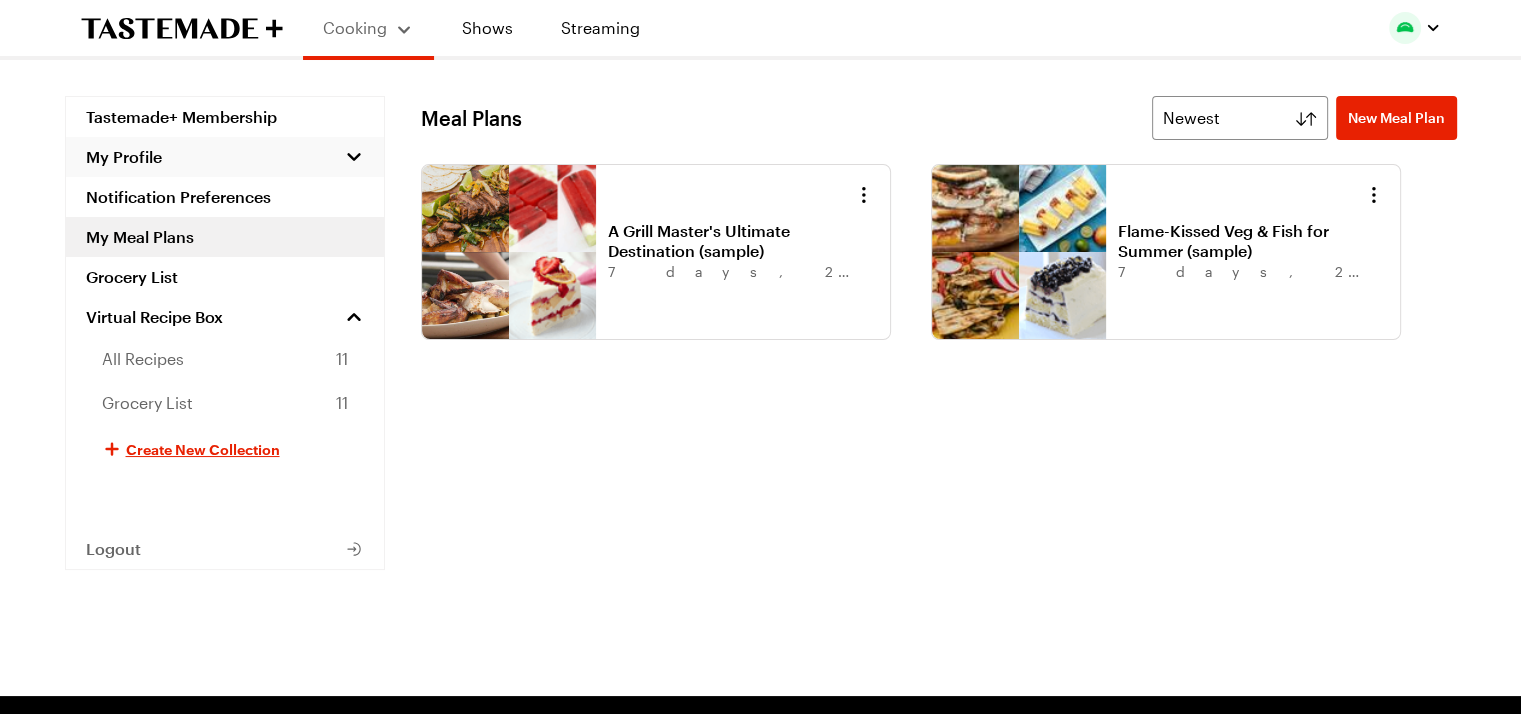 click on "My Profile" at bounding box center [225, 157] 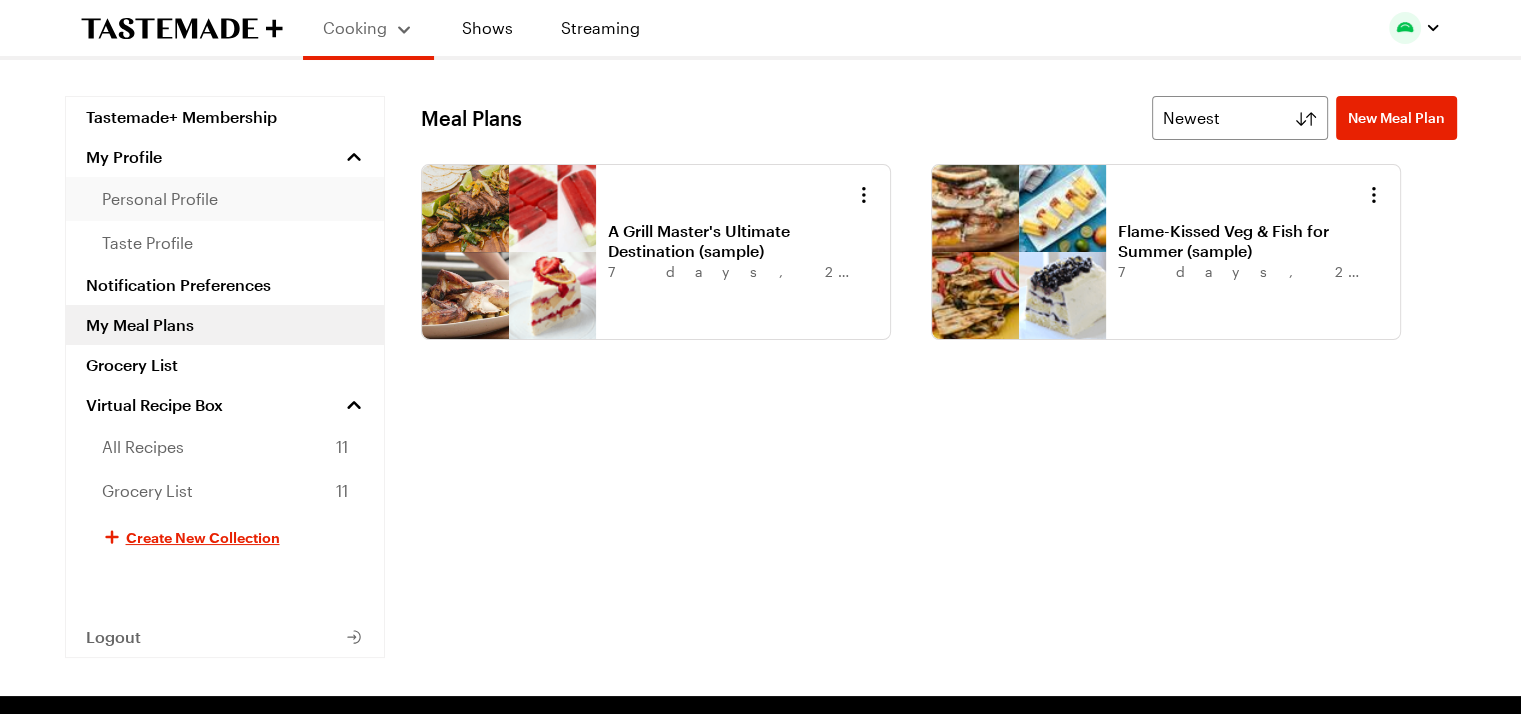 click on "personal profile" at bounding box center (225, 199) 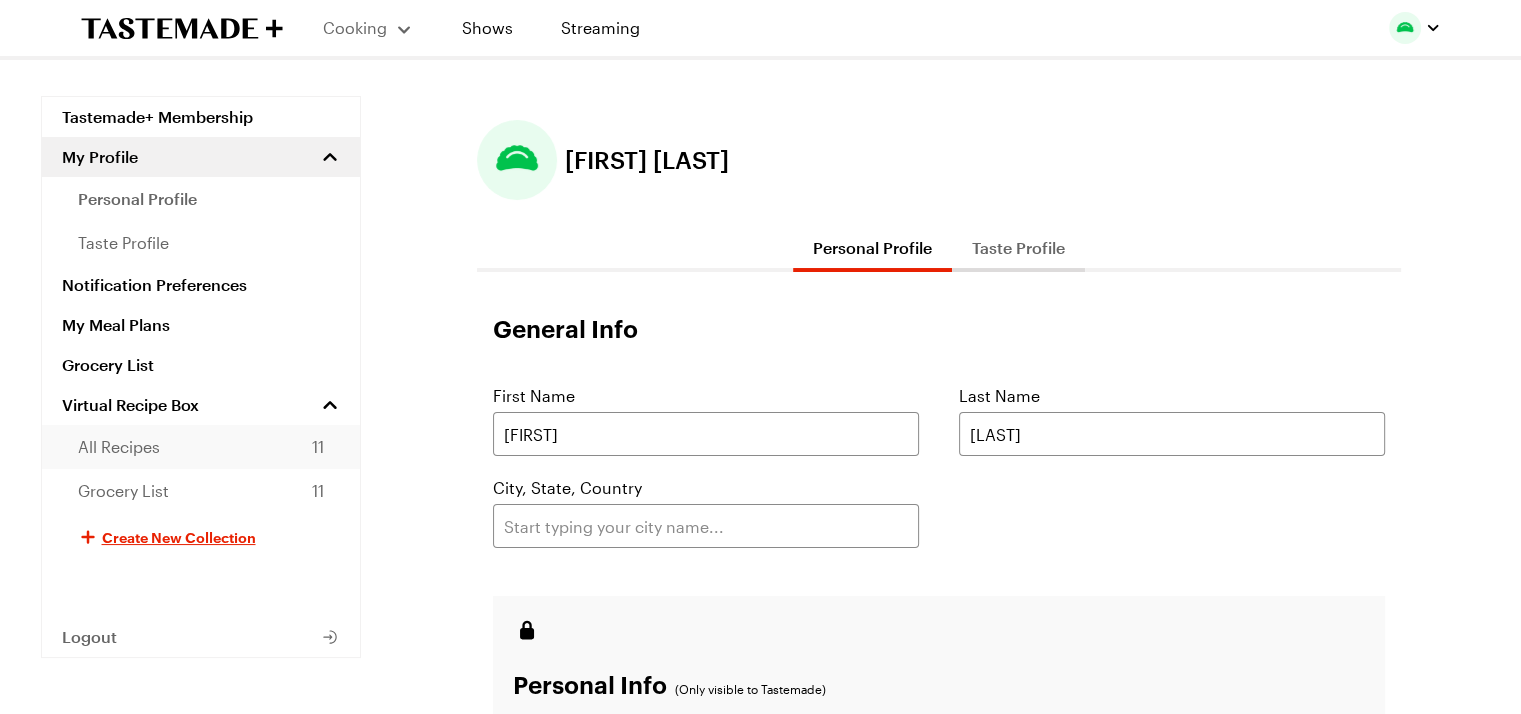 click on "All Recipes 11" at bounding box center (201, 447) 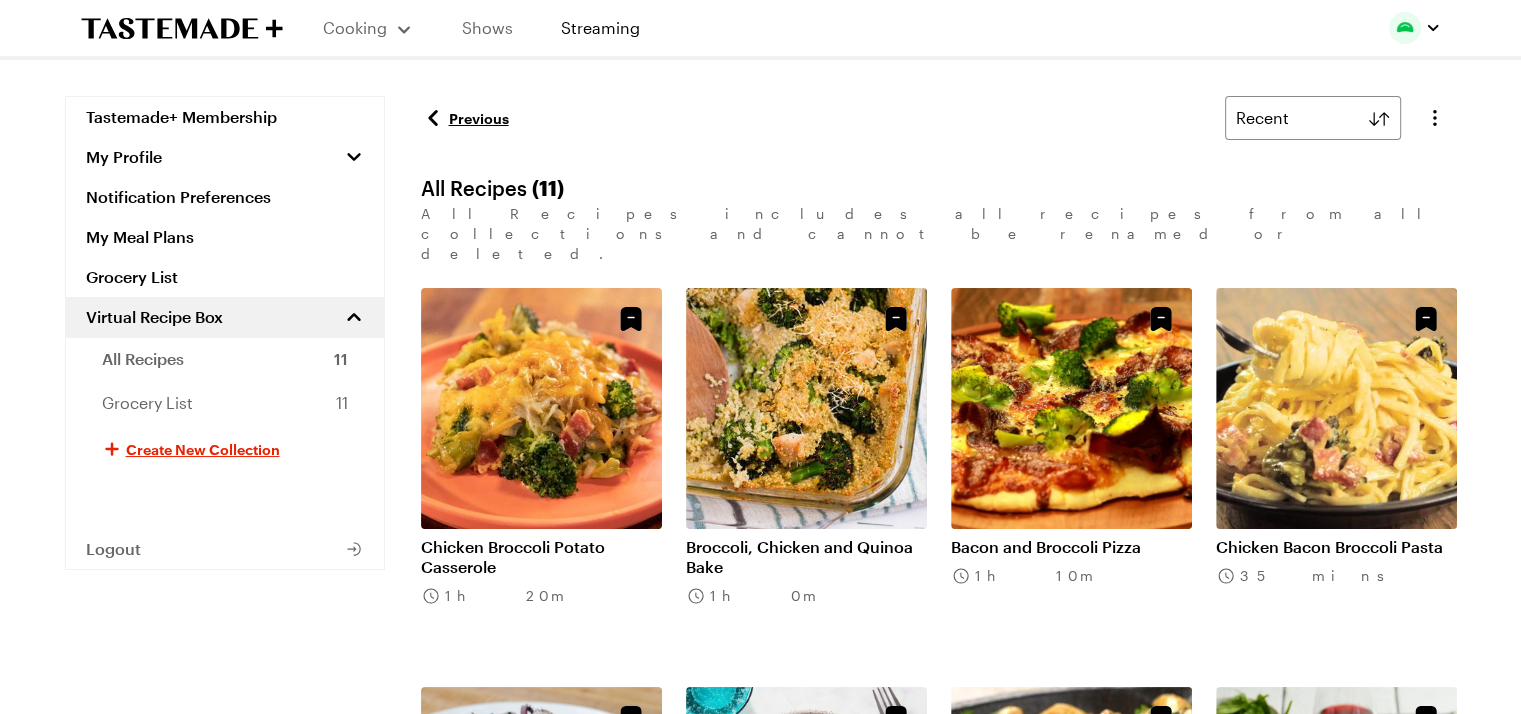 click on "Shows" at bounding box center (487, 28) 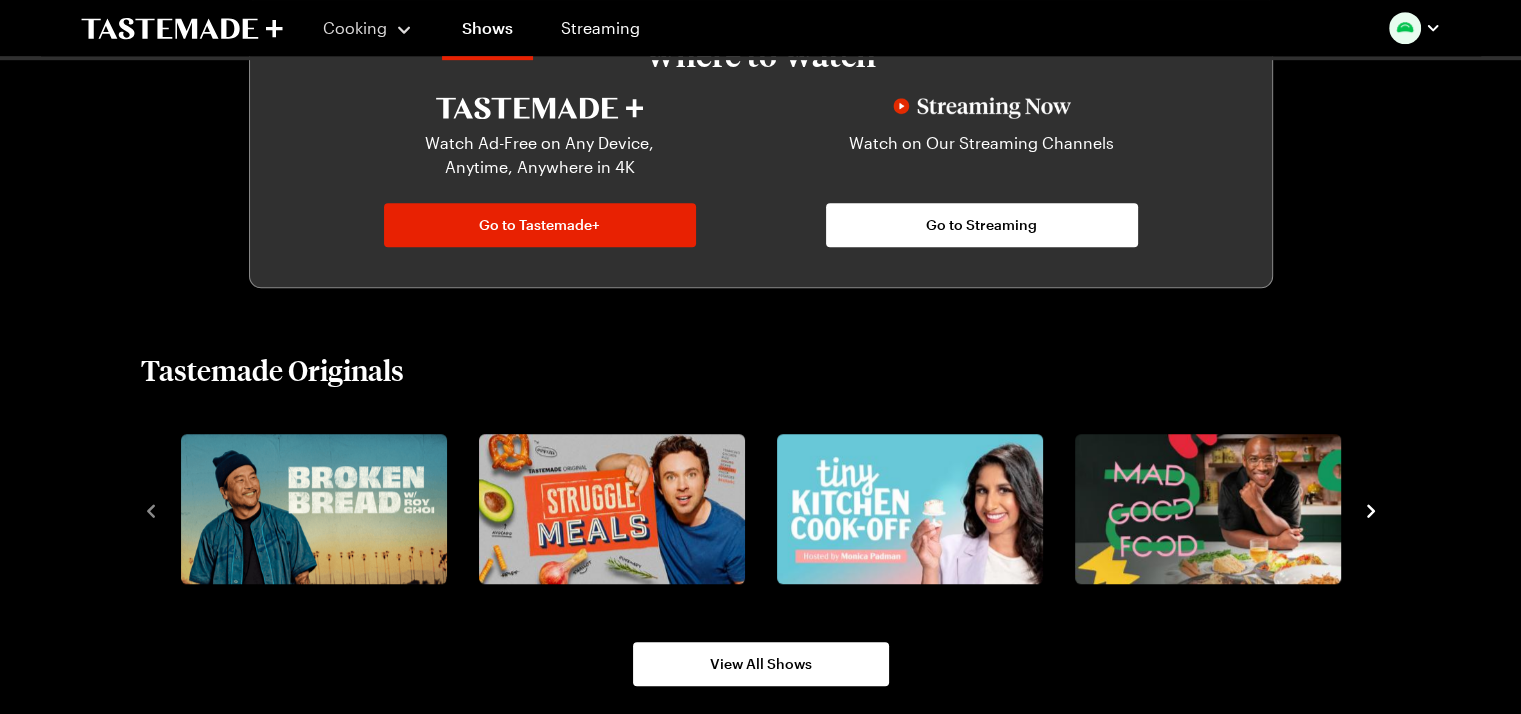 scroll, scrollTop: 1247, scrollLeft: 0, axis: vertical 